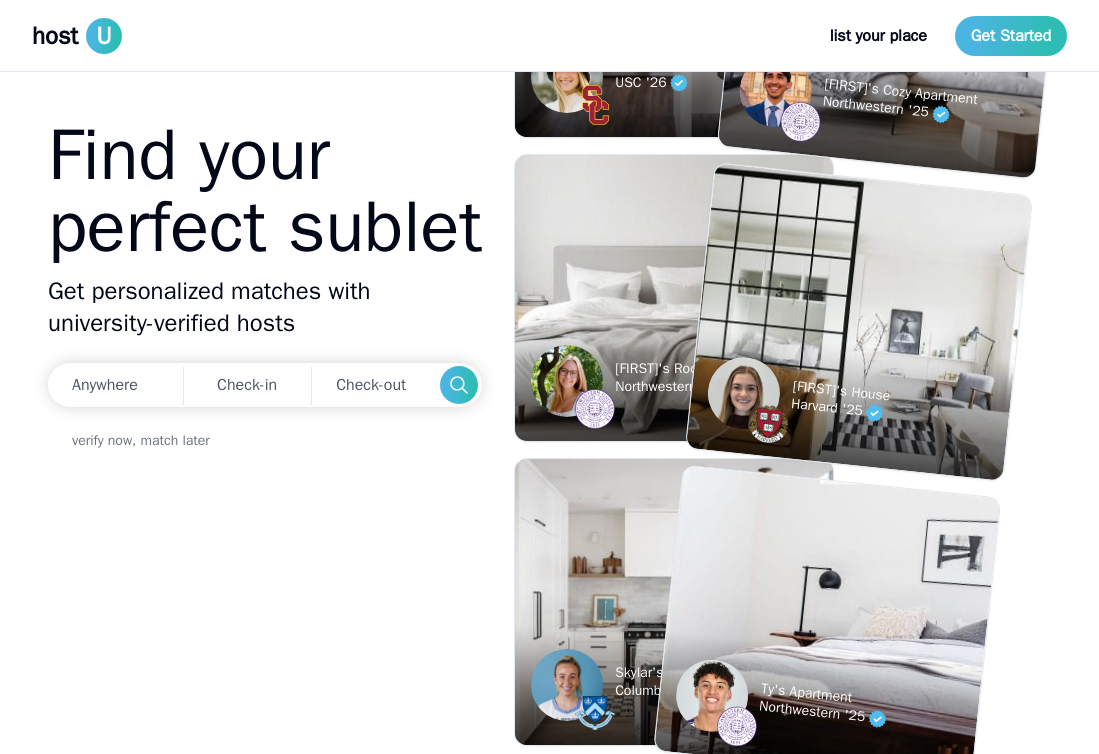 scroll, scrollTop: 0, scrollLeft: 0, axis: both 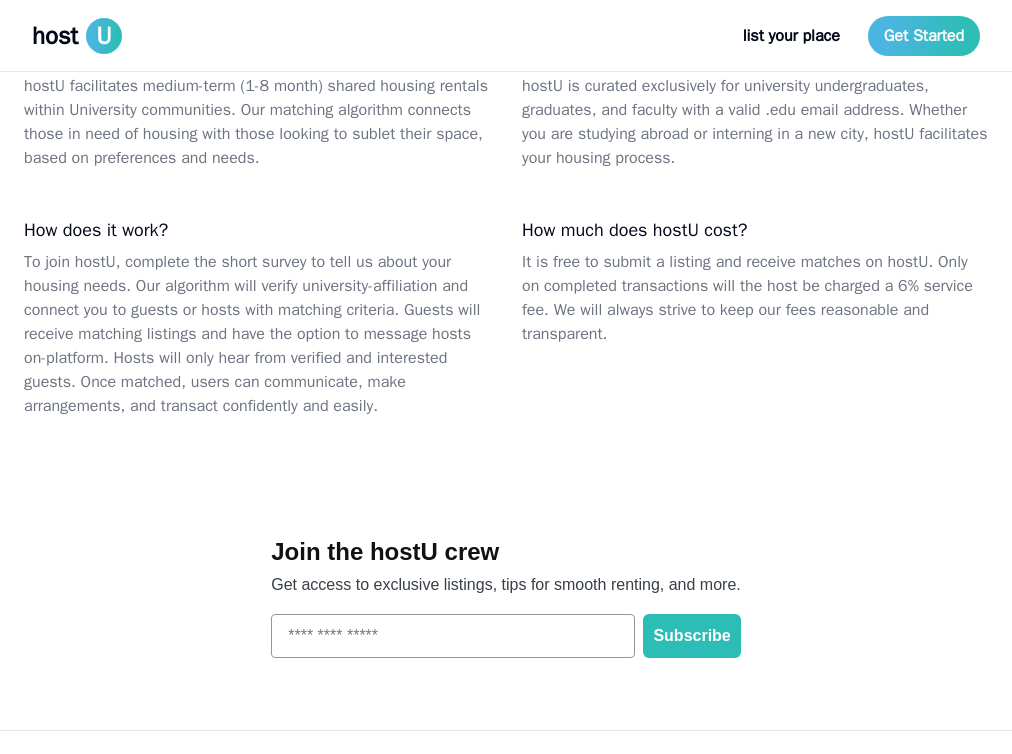 drag, startPoint x: 488, startPoint y: 340, endPoint x: 787, endPoint y: 157, distance: 350.5567 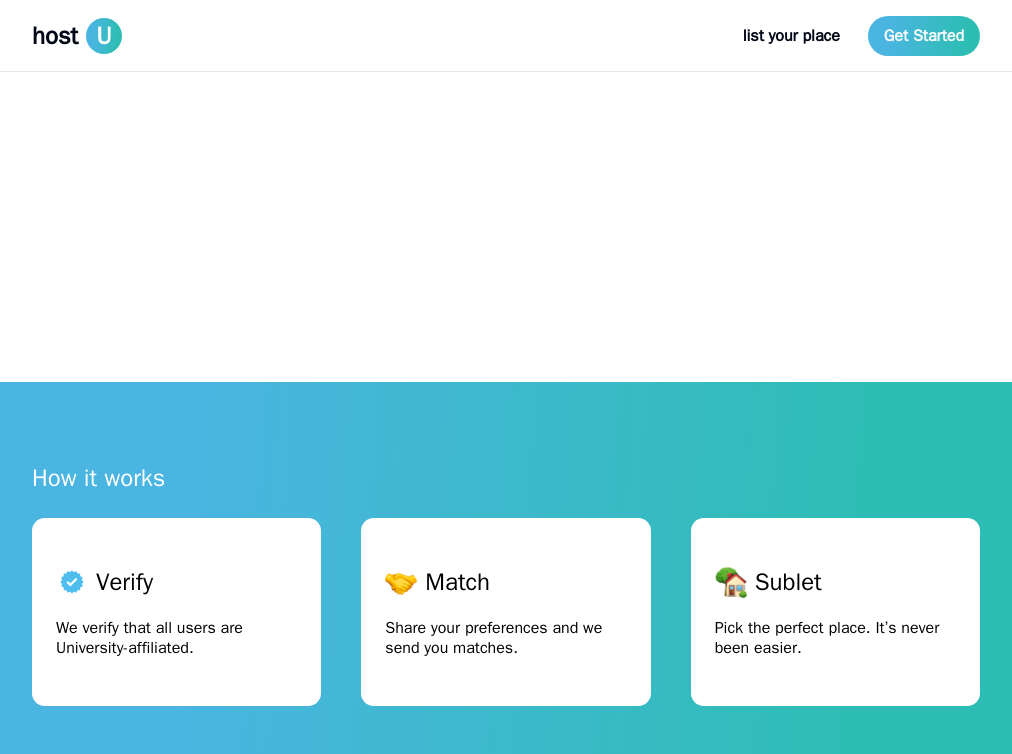 scroll, scrollTop: 0, scrollLeft: 0, axis: both 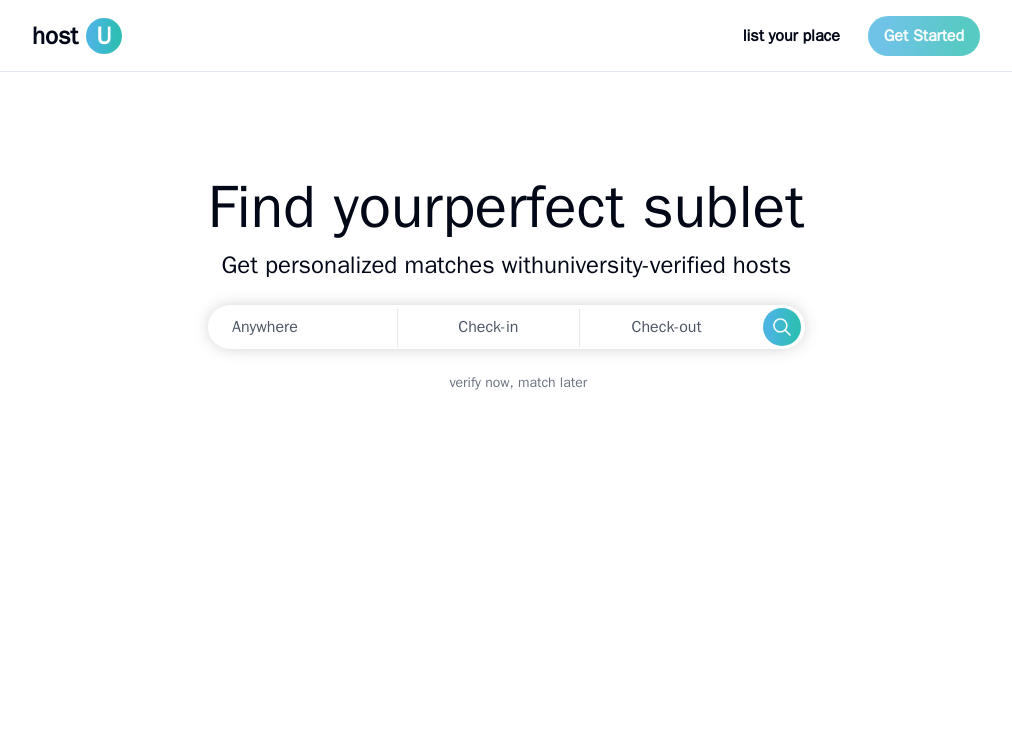 click on "Get Started" at bounding box center (924, 36) 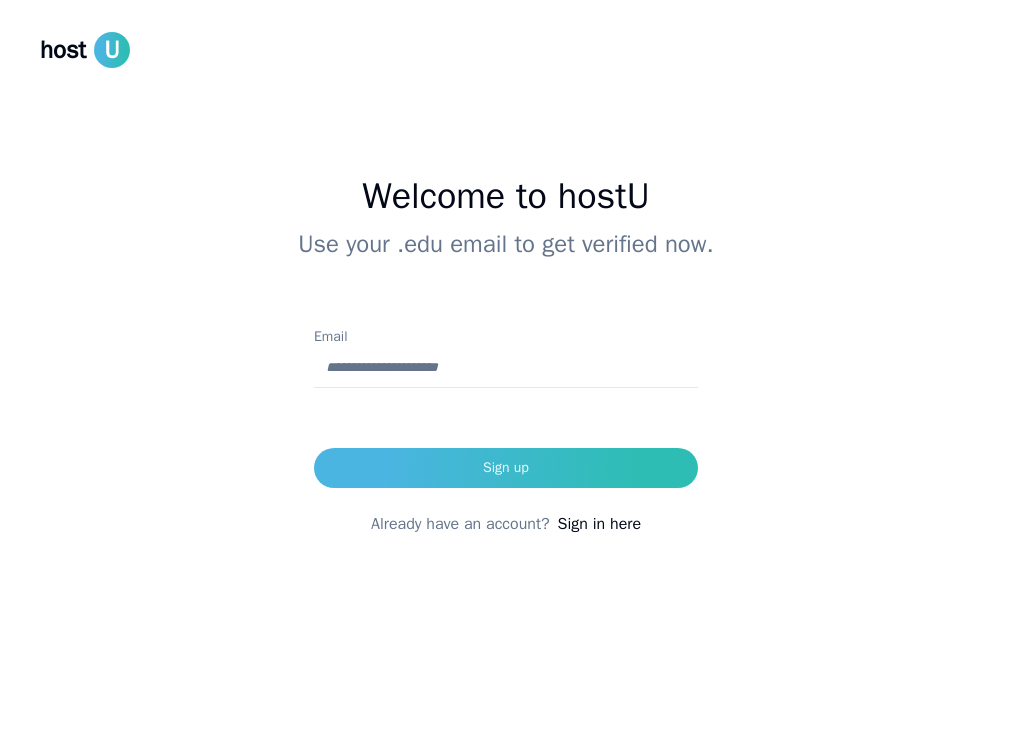 click on "Sign in here" at bounding box center (599, 524) 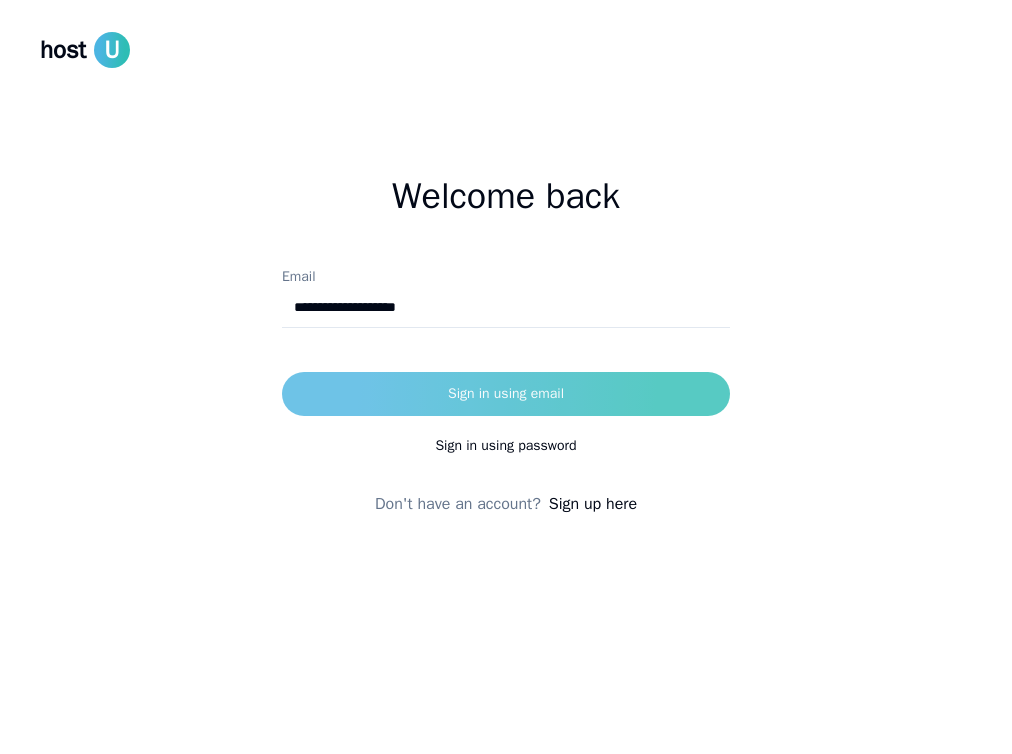 type on "**********" 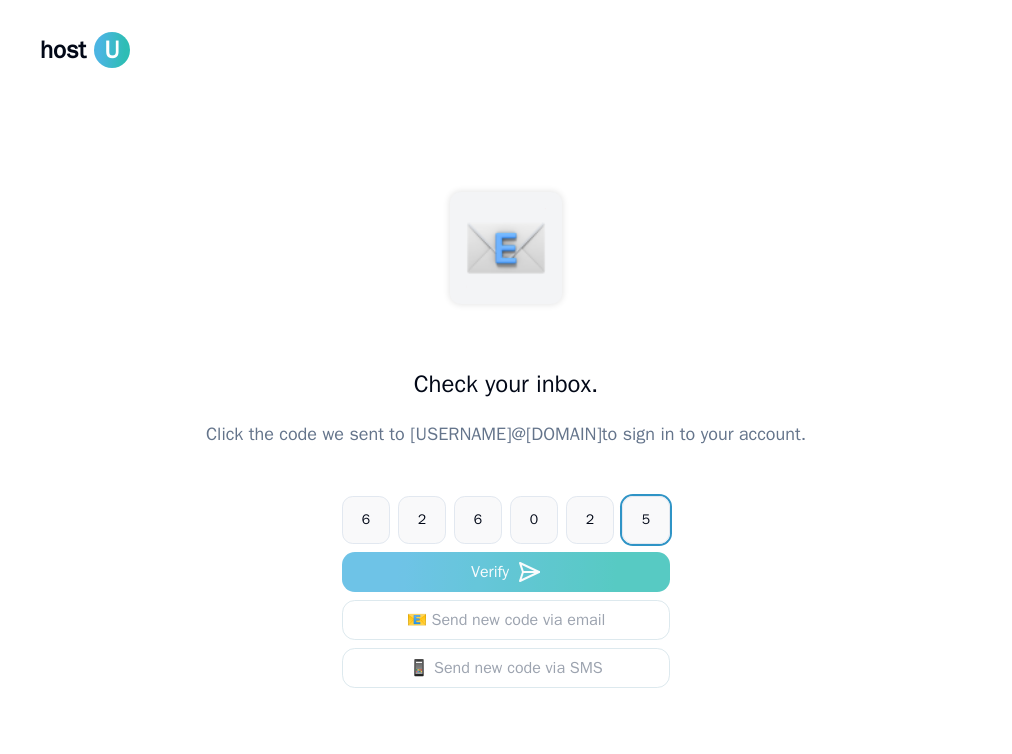 type on "******" 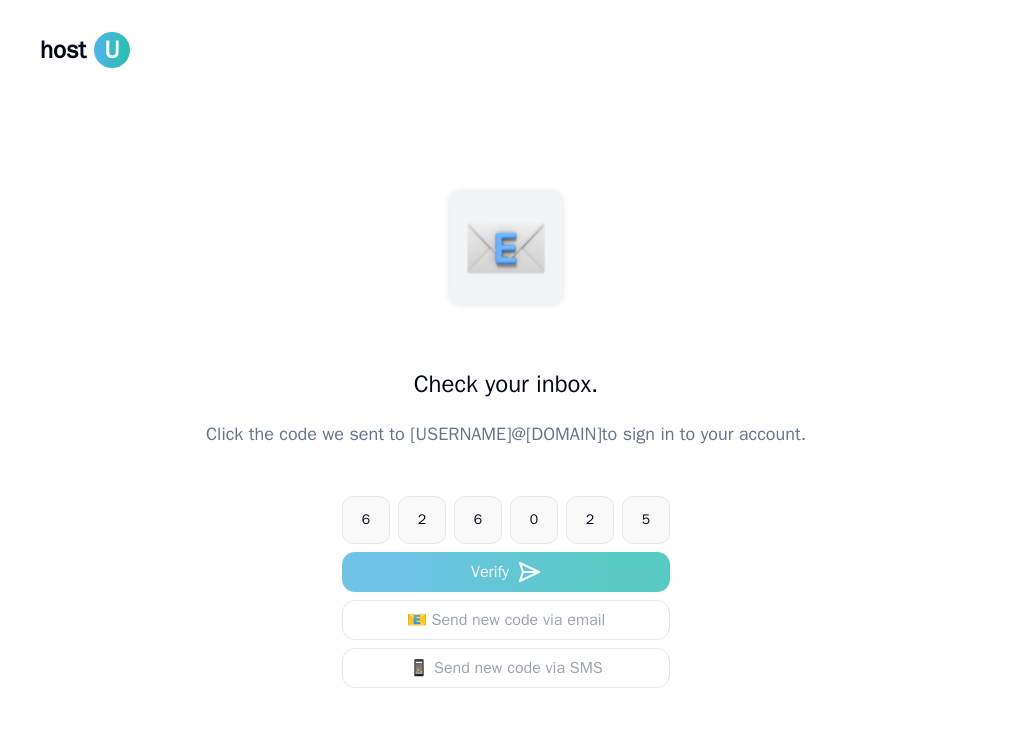 click 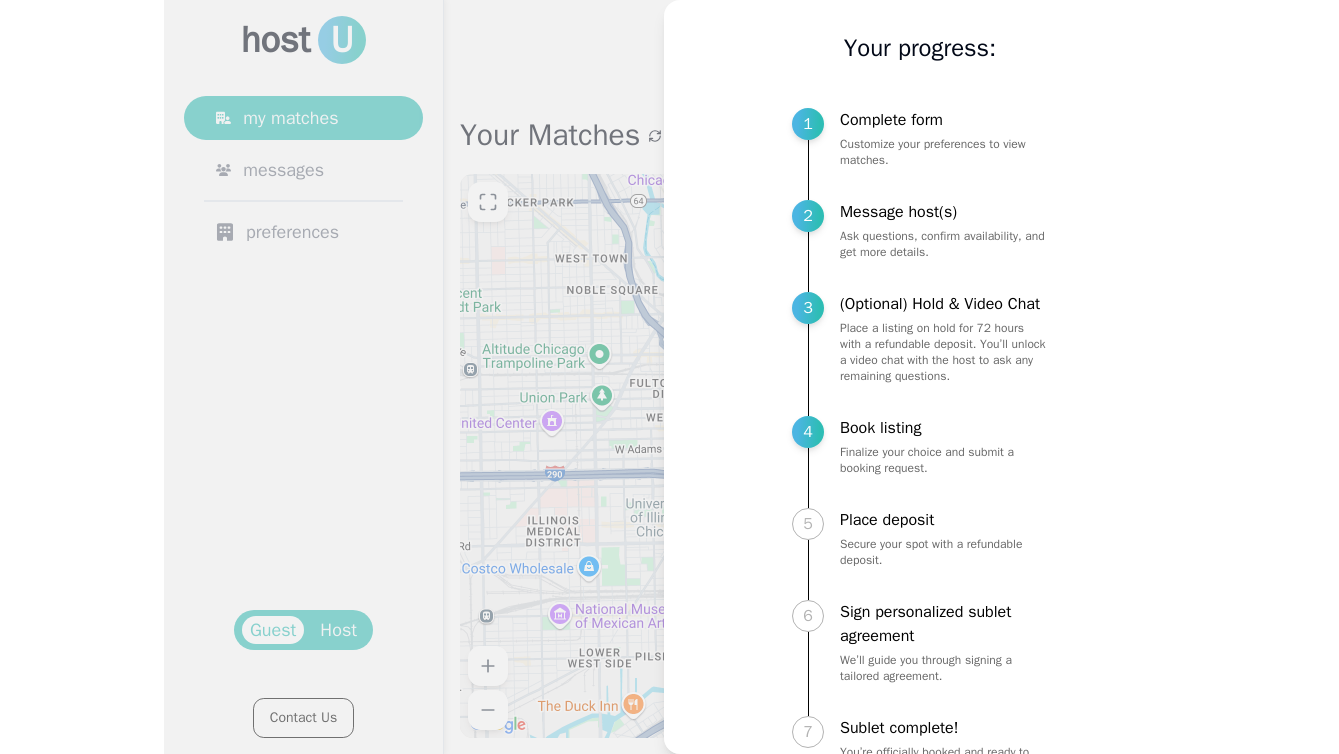 scroll, scrollTop: 78, scrollLeft: 0, axis: vertical 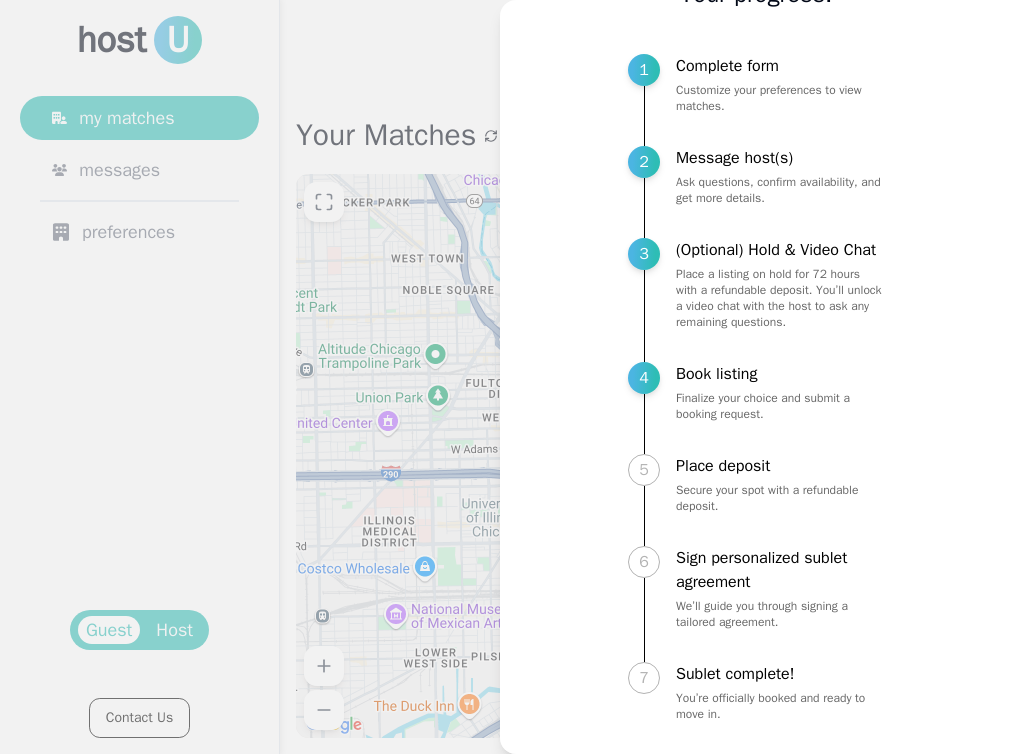 click at bounding box center (506, 377) 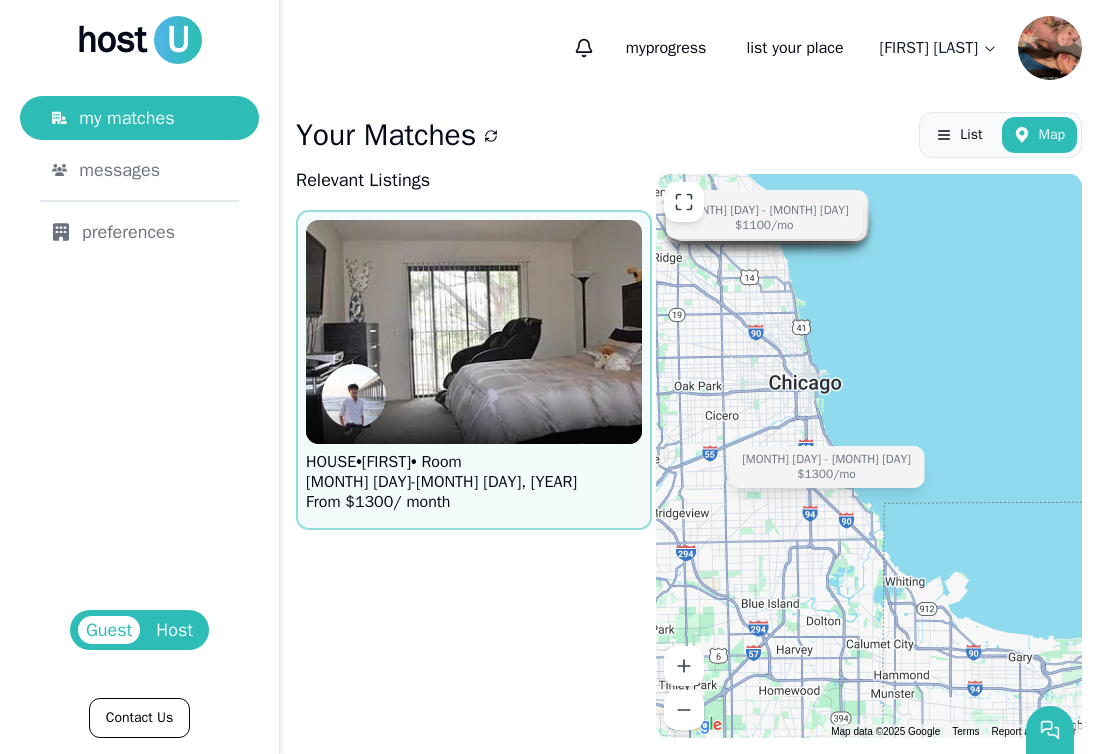 click at bounding box center [474, 332] 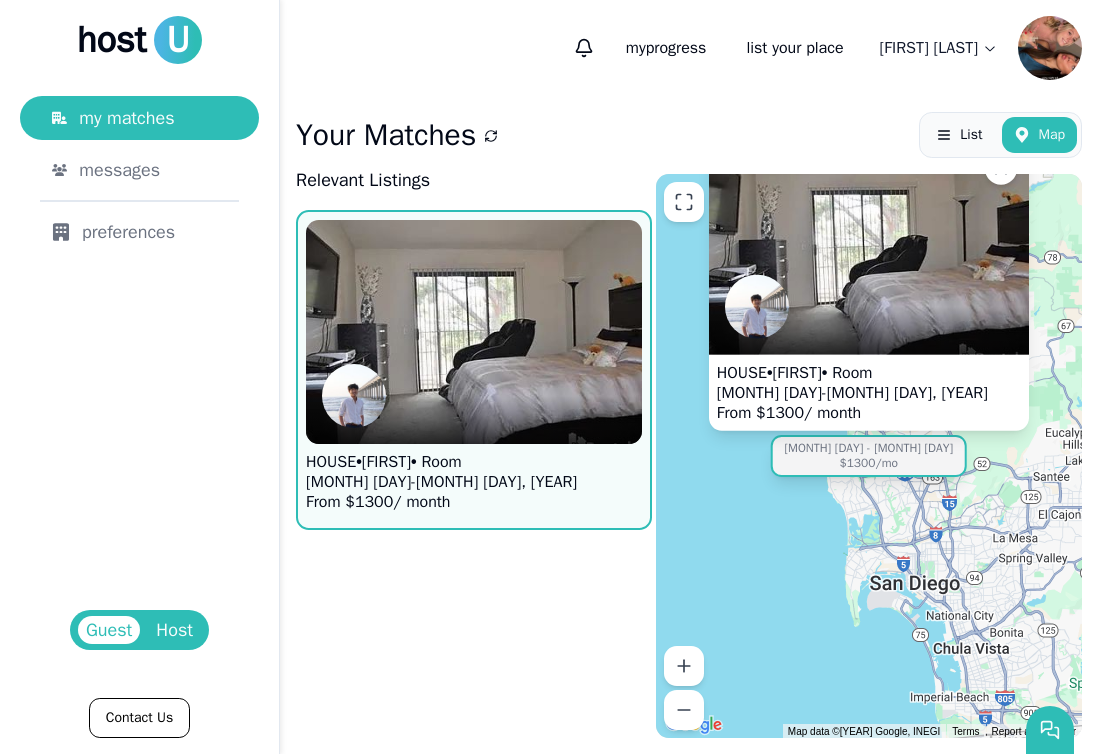 click at bounding box center [869, 330] 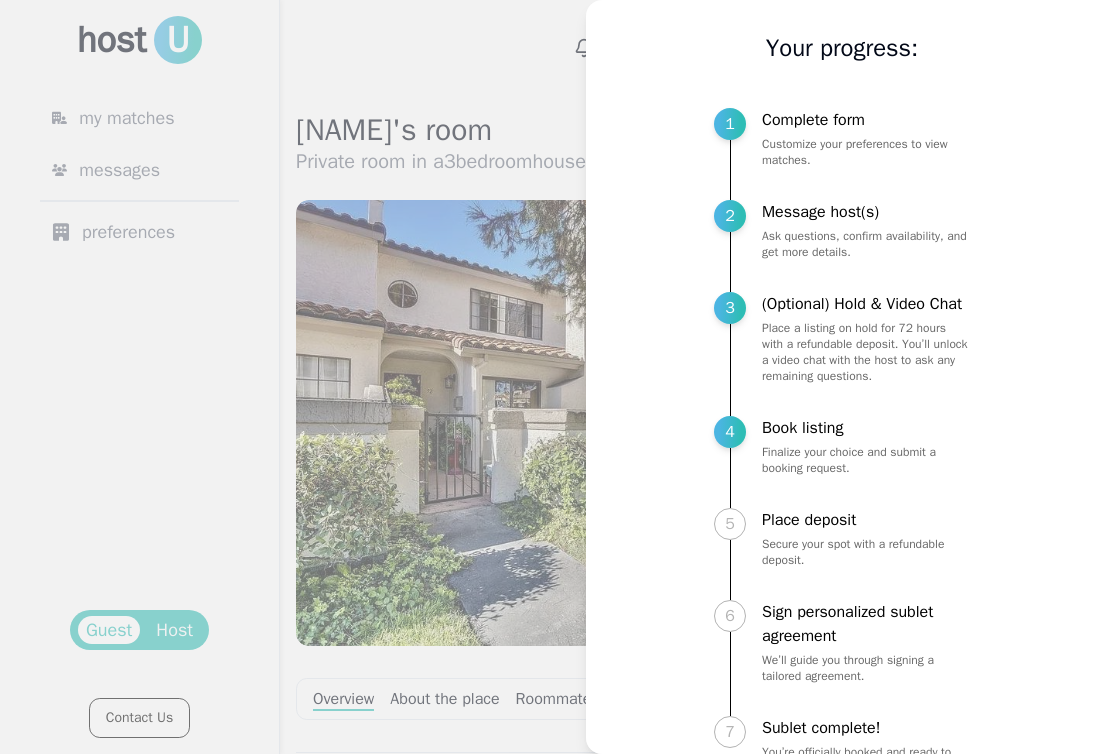 scroll, scrollTop: 0, scrollLeft: 0, axis: both 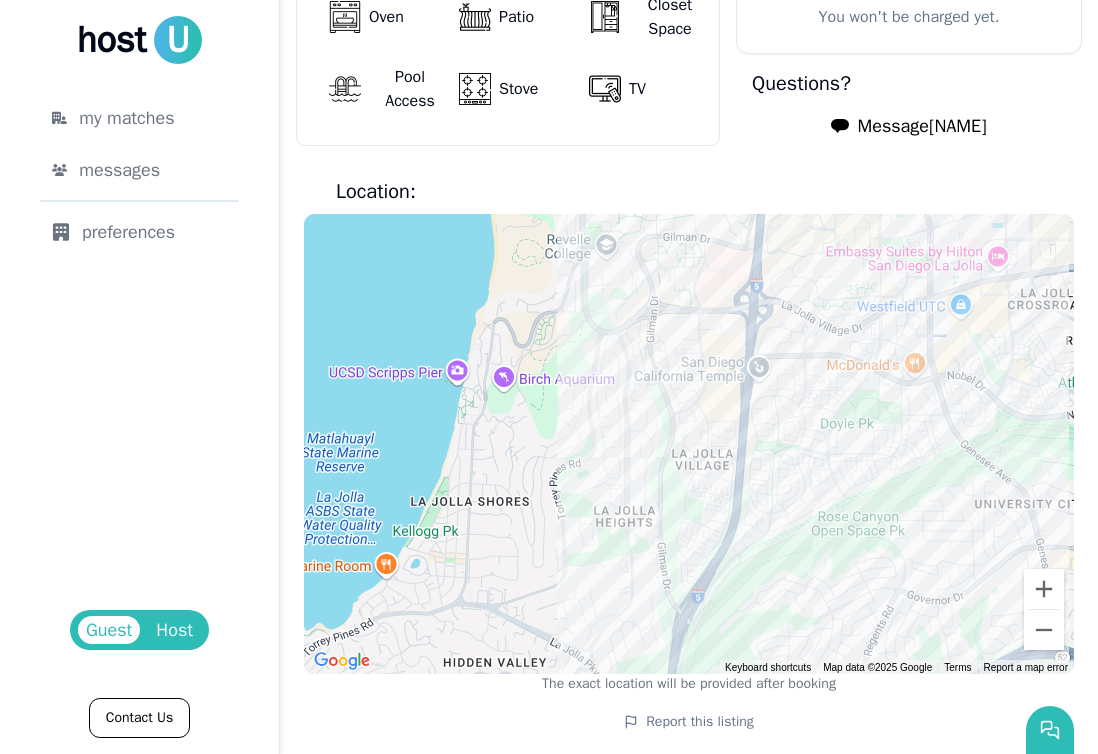 drag, startPoint x: 799, startPoint y: 195, endPoint x: 796, endPoint y: 405, distance: 210.02142 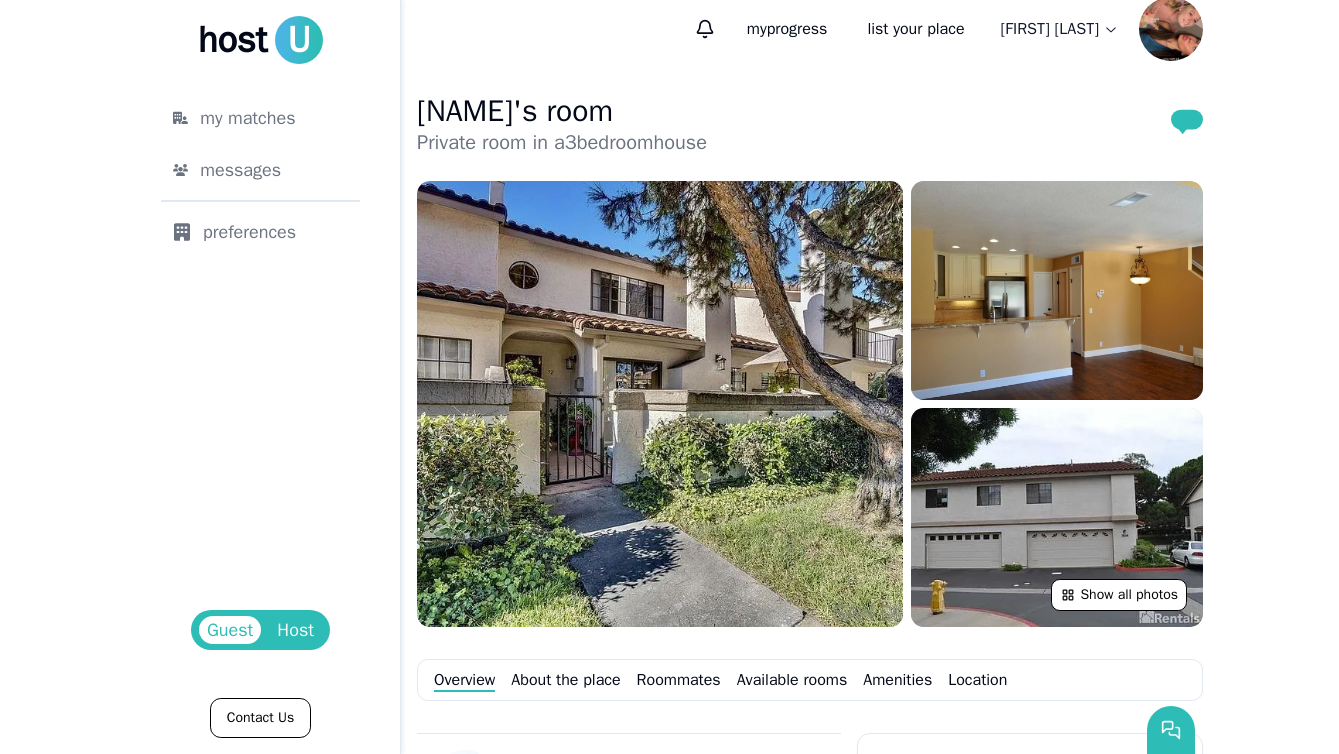 scroll, scrollTop: 0, scrollLeft: 0, axis: both 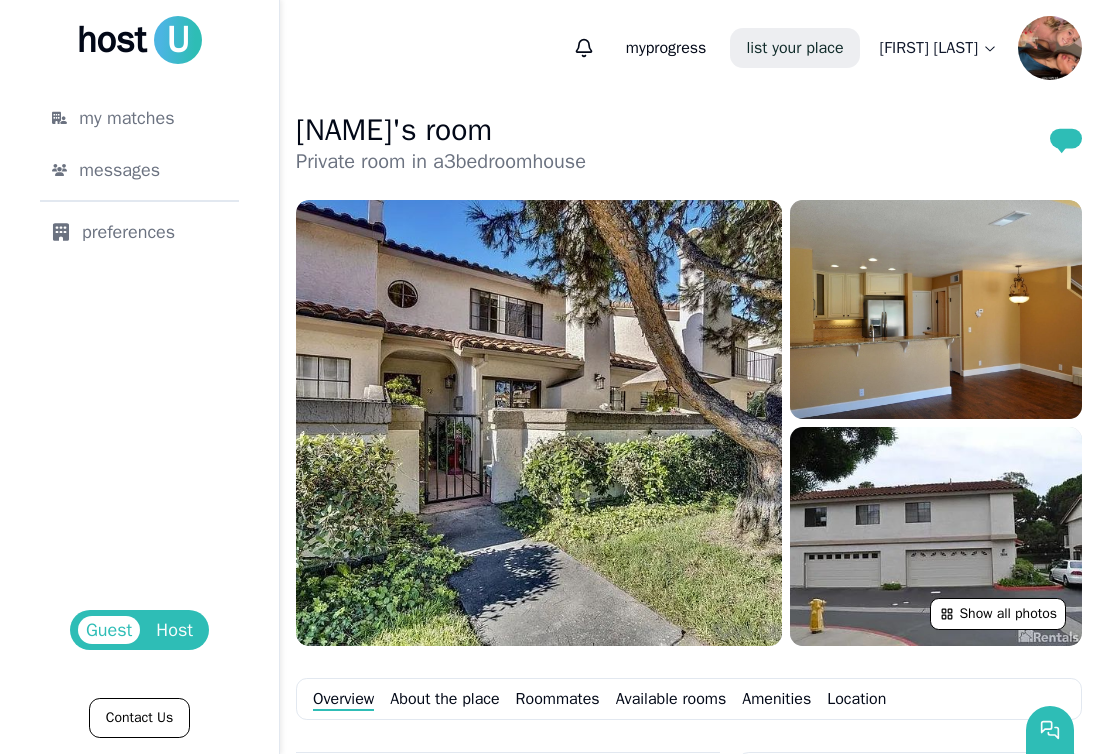 click on "list your place" at bounding box center (794, 48) 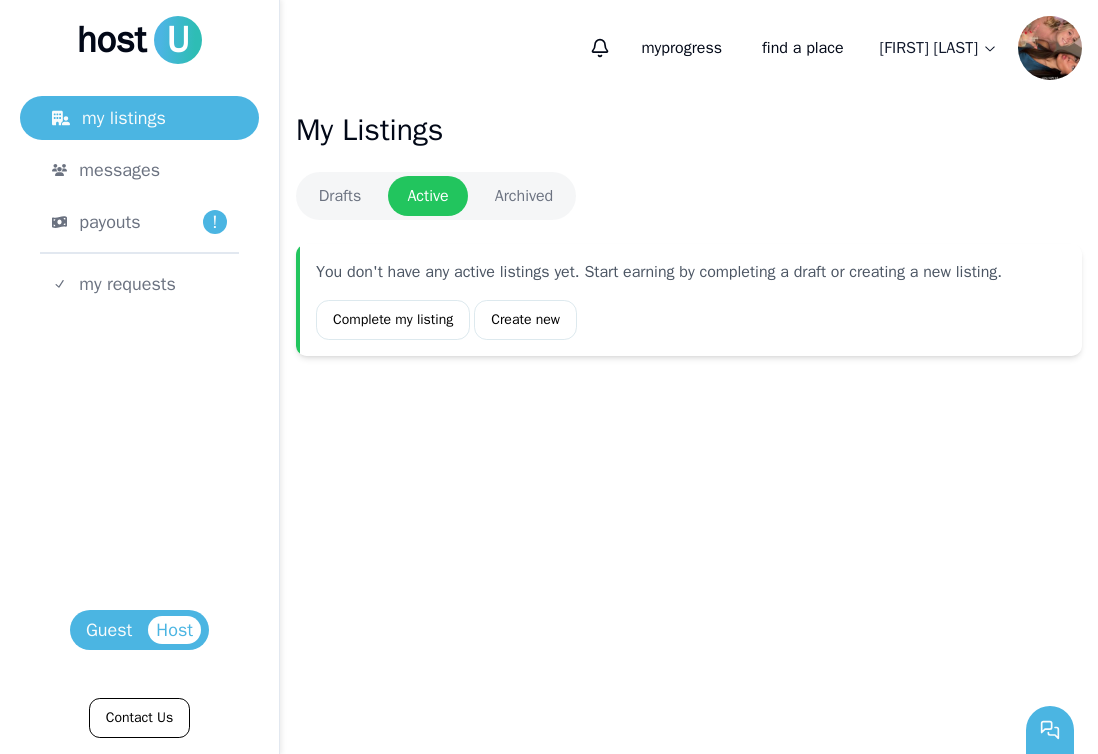 click on "Drafts" at bounding box center [340, 196] 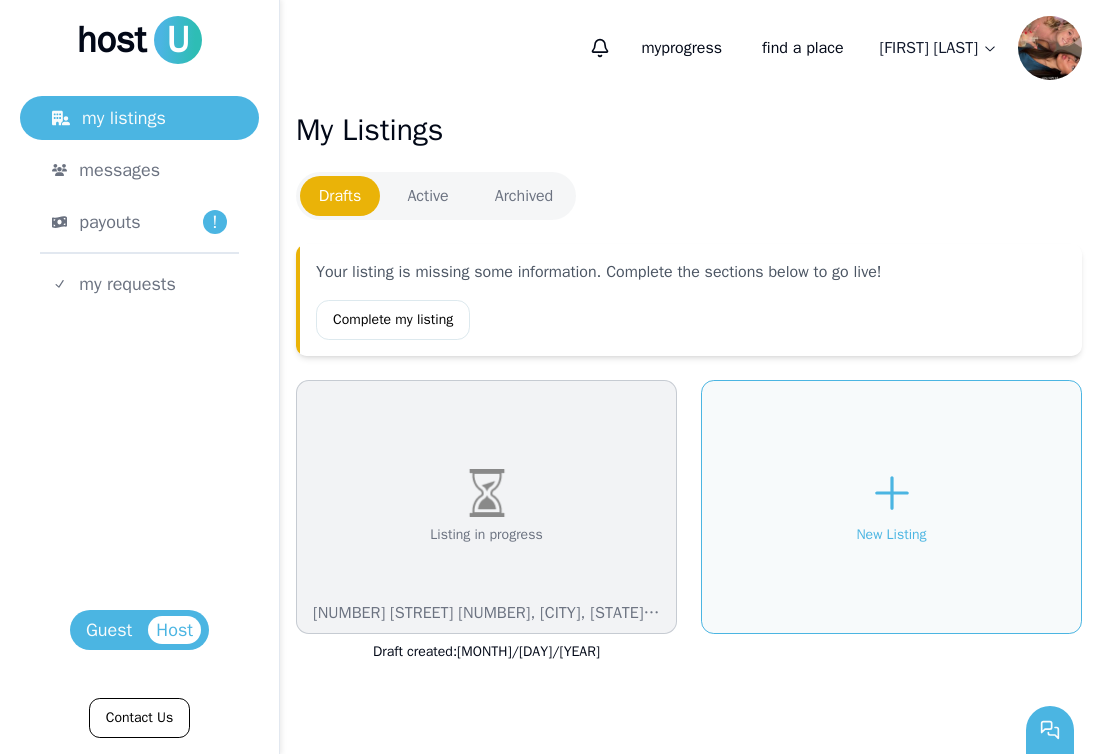 click on "Active" at bounding box center [428, 196] 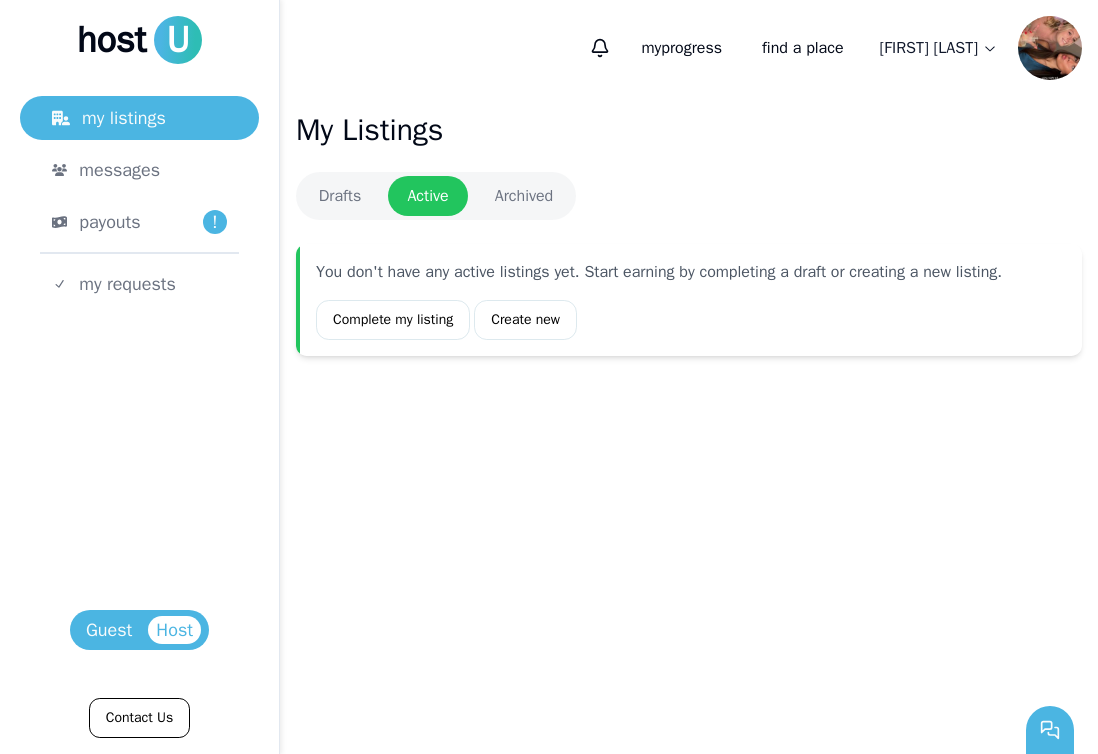 click on "Guest" at bounding box center (109, 630) 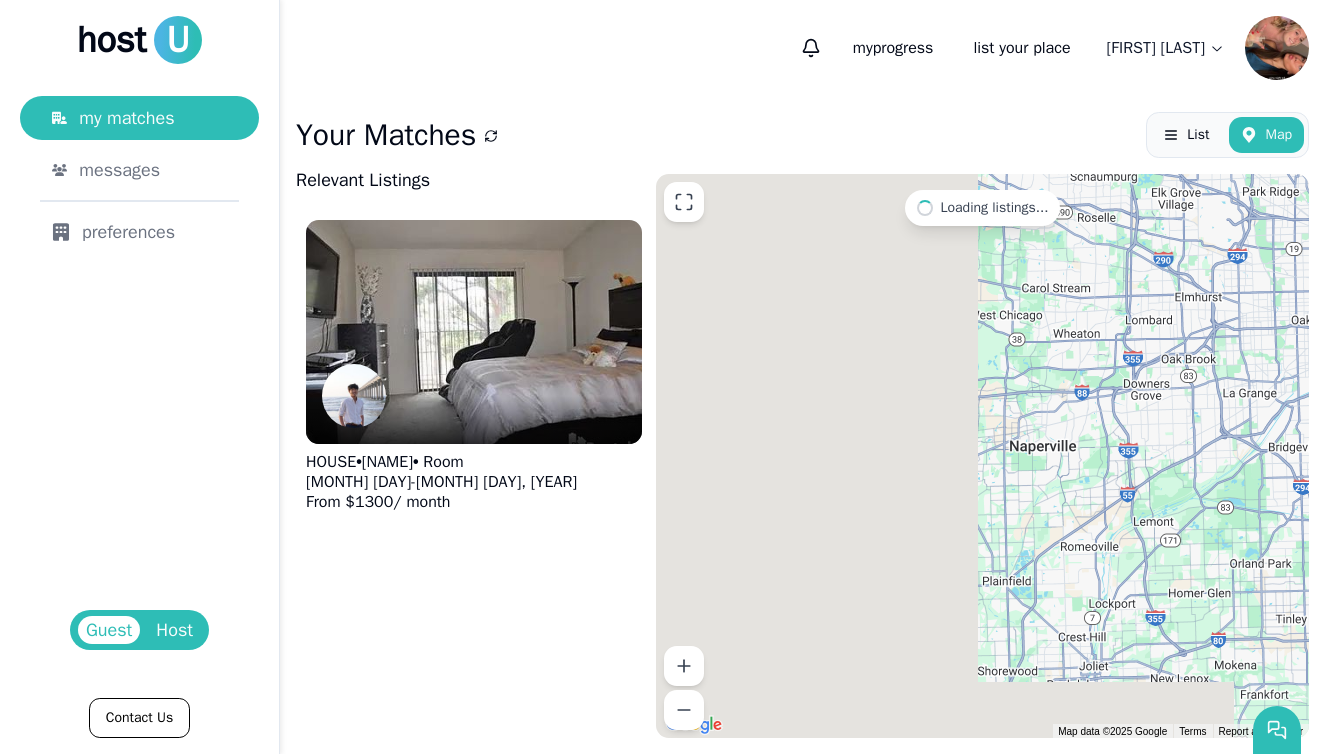 drag, startPoint x: 724, startPoint y: 264, endPoint x: 1322, endPoint y: 237, distance: 598.6092 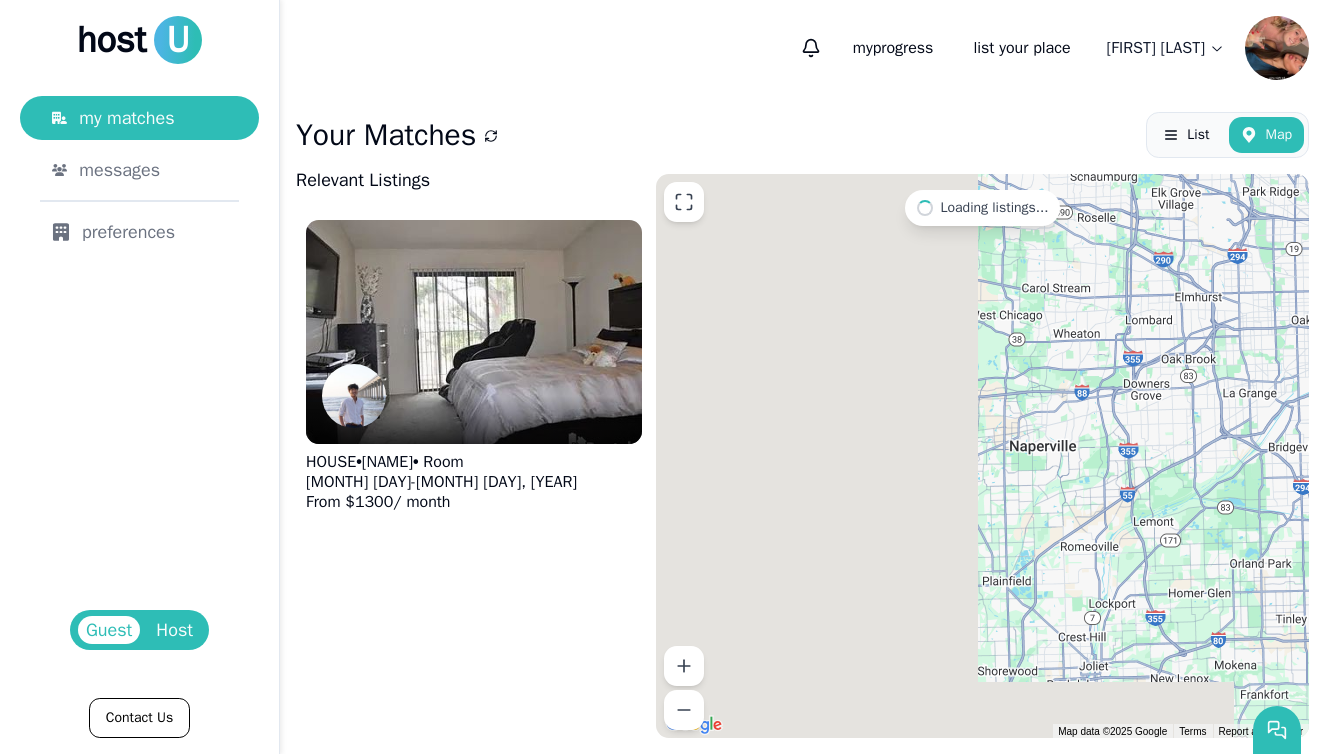 click on "host U my matches messages preferences Guest Host Contact Us my progress list your place [FIRST] [LAST] Your Matches List Map Relevant Listings HOUSE • [NAME] • Room [MONTH] [DAY] - [MONTH] [DAY], [YEAR] From $ [PRICE] / month Loading listings... [MONTH] [DAY] - [MONTH] [DAY] $[PRICE] /mo [MONTH] [DAY] - [MONTH] [DAY] $[PRICE] /mo [MONTH] [DAY] - [MONTH] [DAY] $[PRICE] /mo Keyboard shortcuts Map Data Map data ©[YEAR] Google Map data ©[YEAR] Google 5 km Click to toggle between metric and imperial units Terms Report a map error" at bounding box center (802, 425) 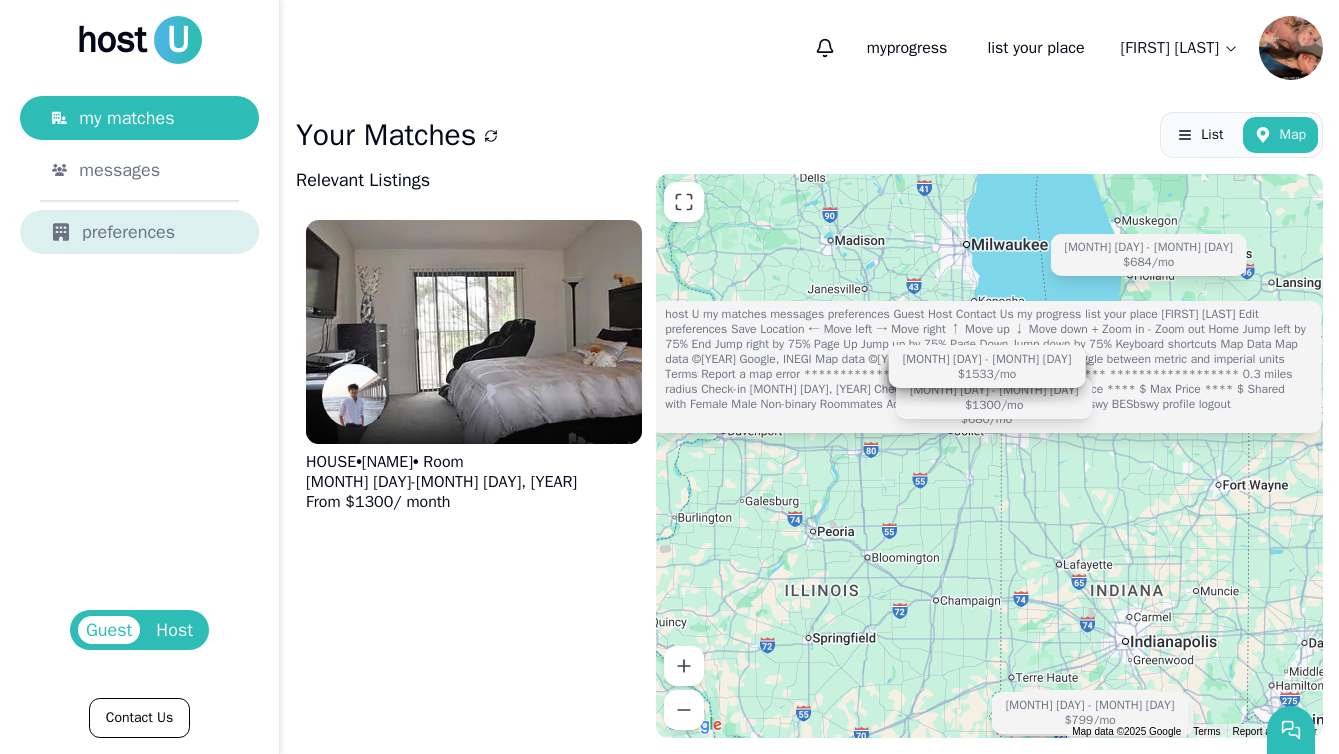 click on "preferences" at bounding box center (139, 232) 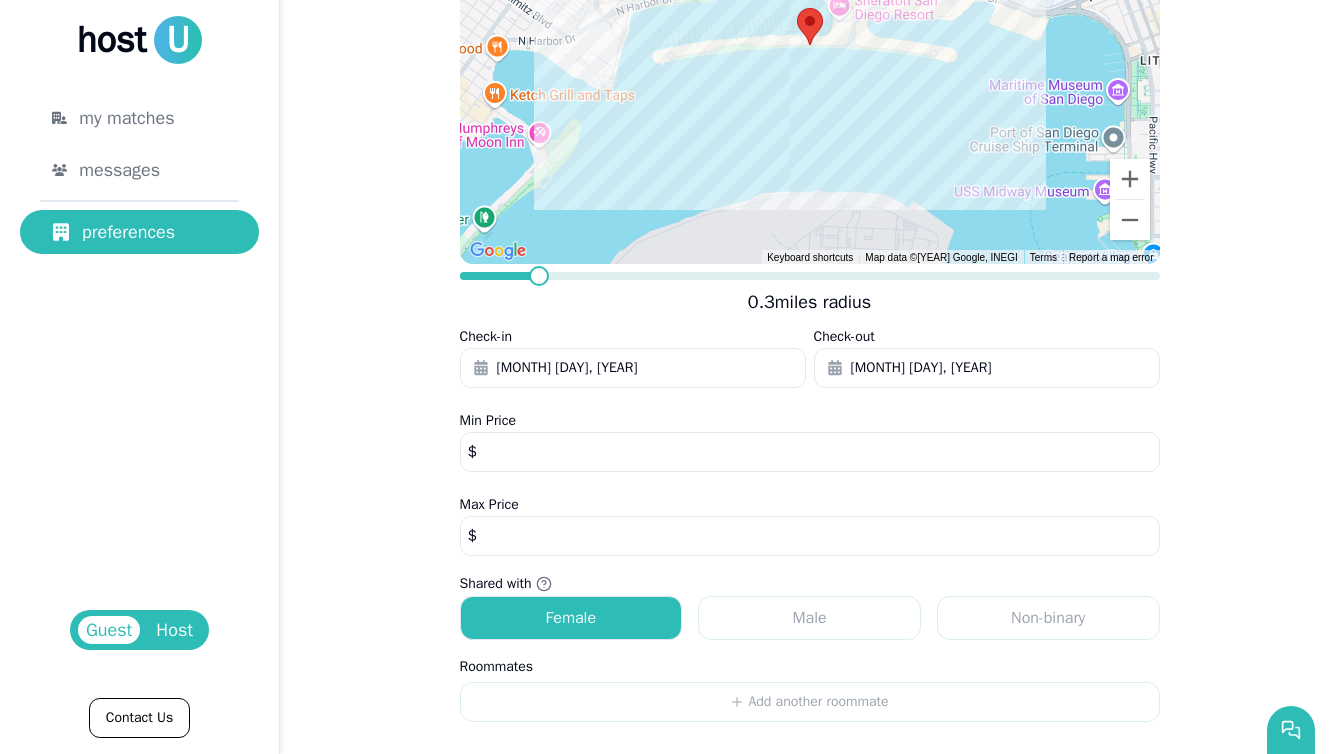 scroll, scrollTop: 380, scrollLeft: 0, axis: vertical 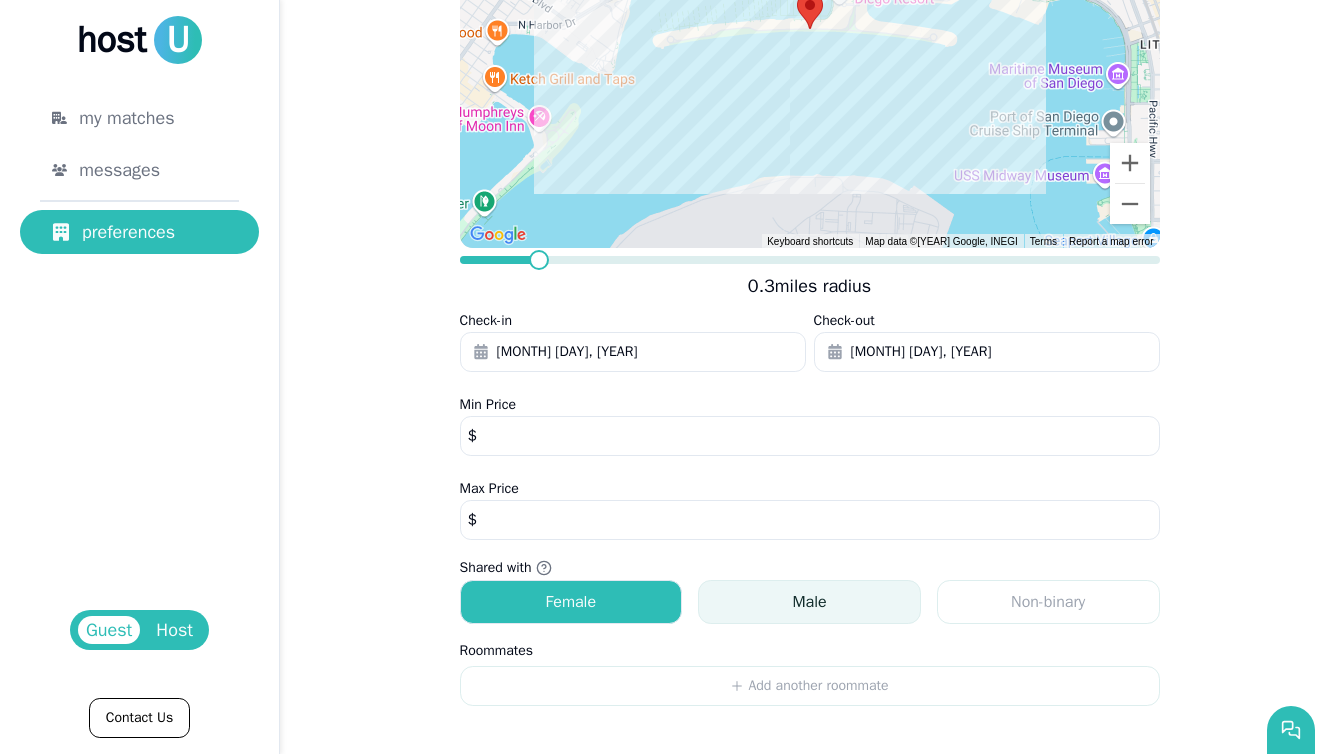 click on "Male" at bounding box center (809, 602) 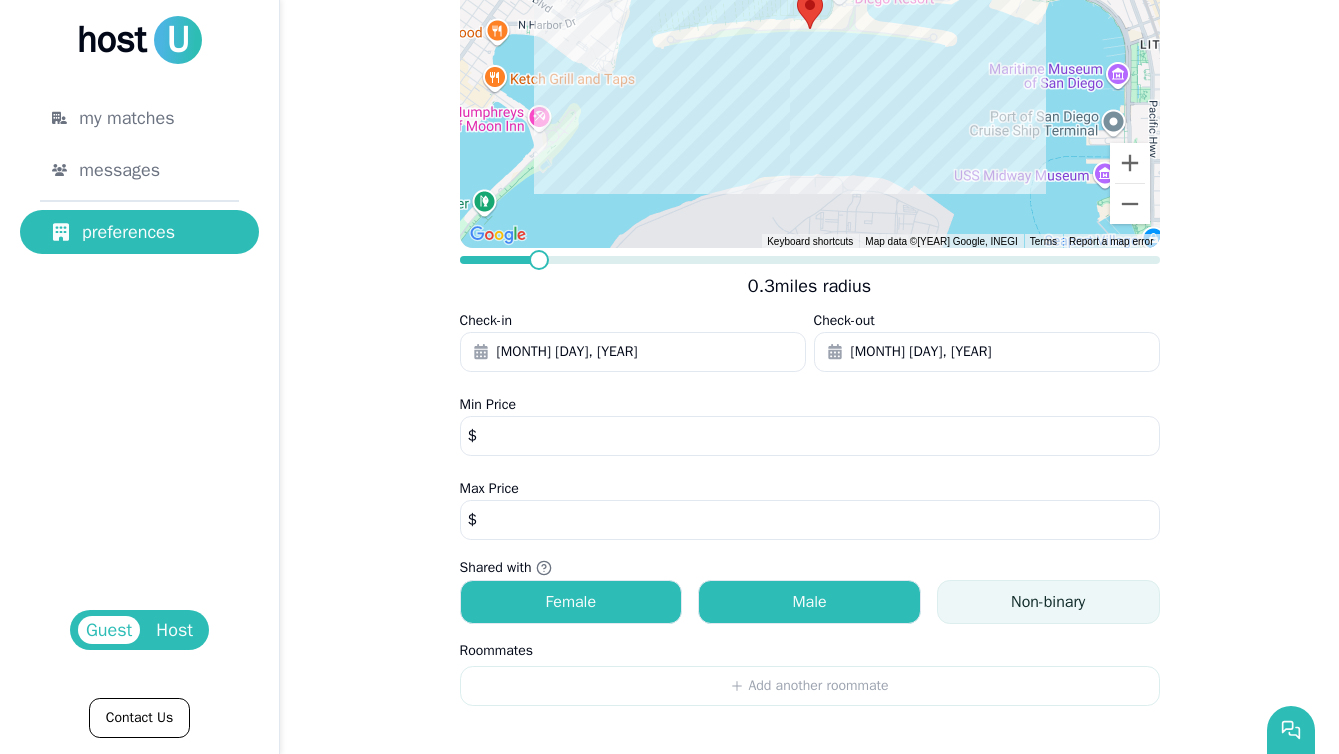 click on "Non-binary" at bounding box center (1048, 602) 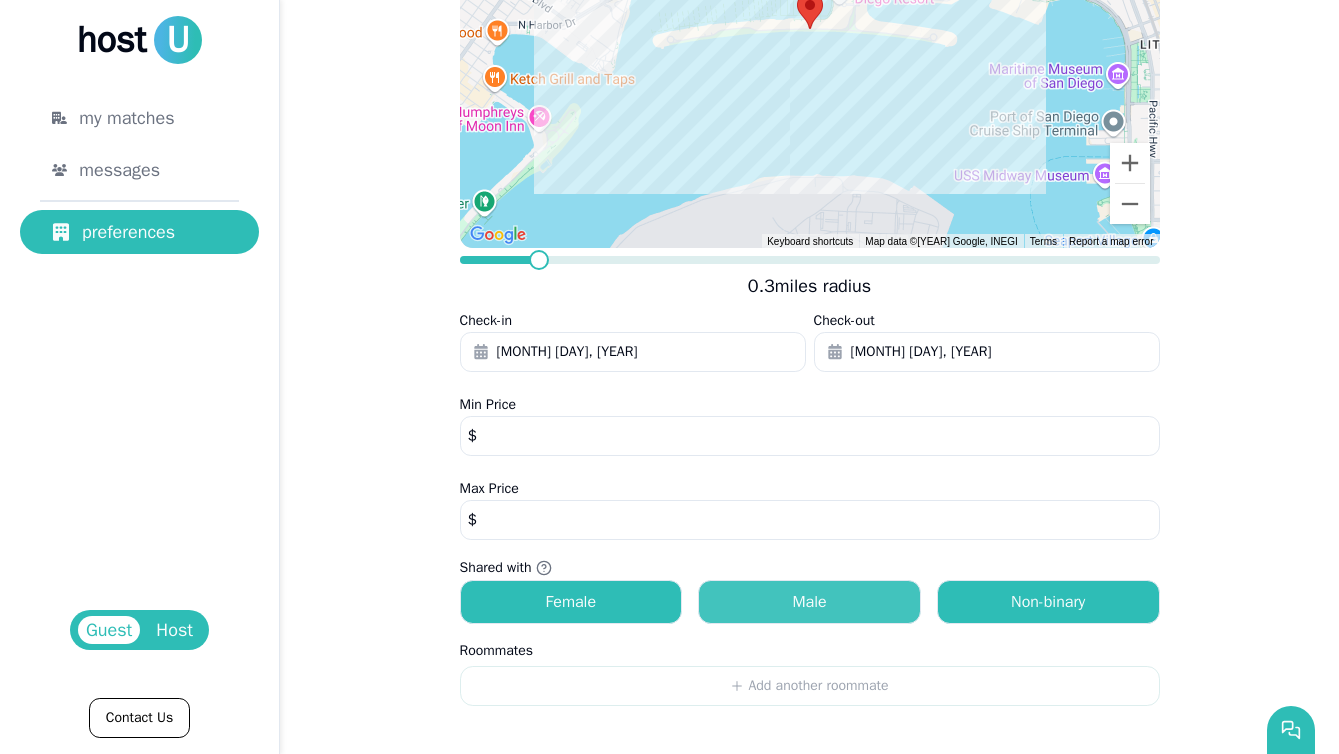 click on "Male" at bounding box center [809, 602] 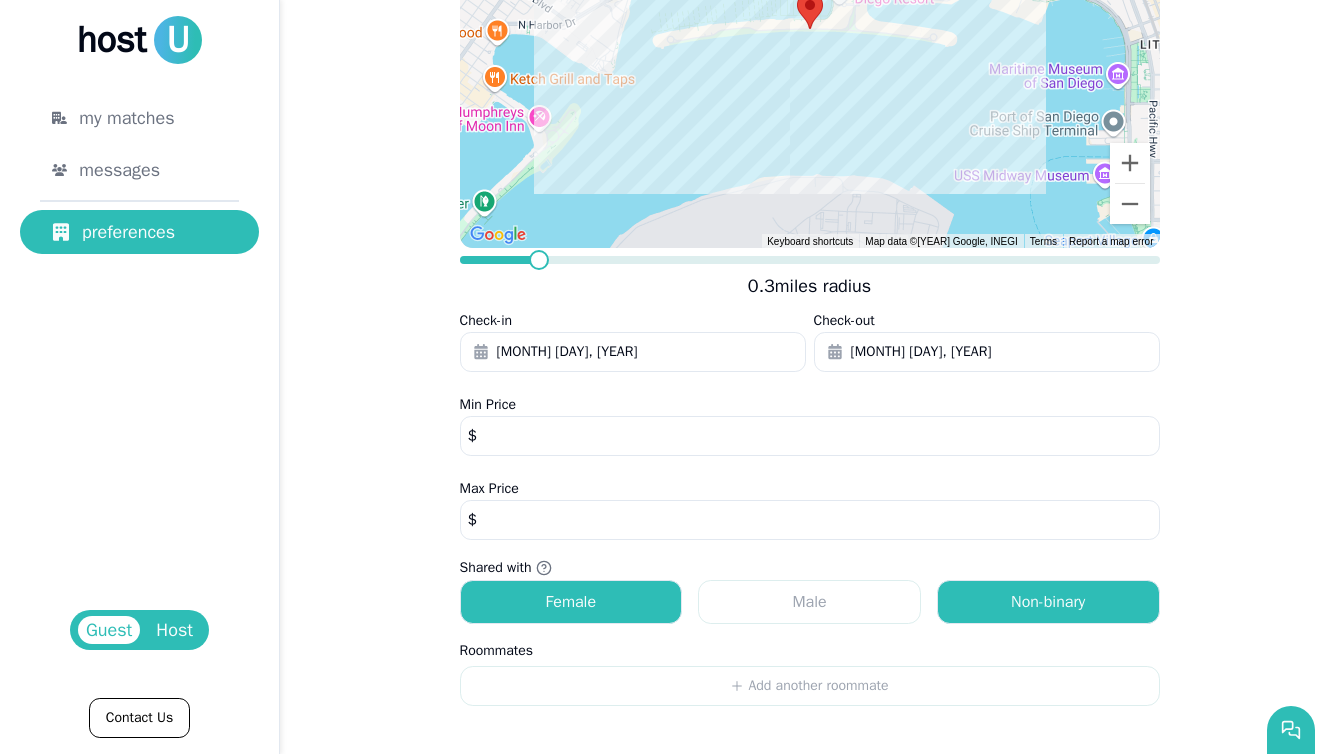 click on "Shared with" at bounding box center (810, 570) 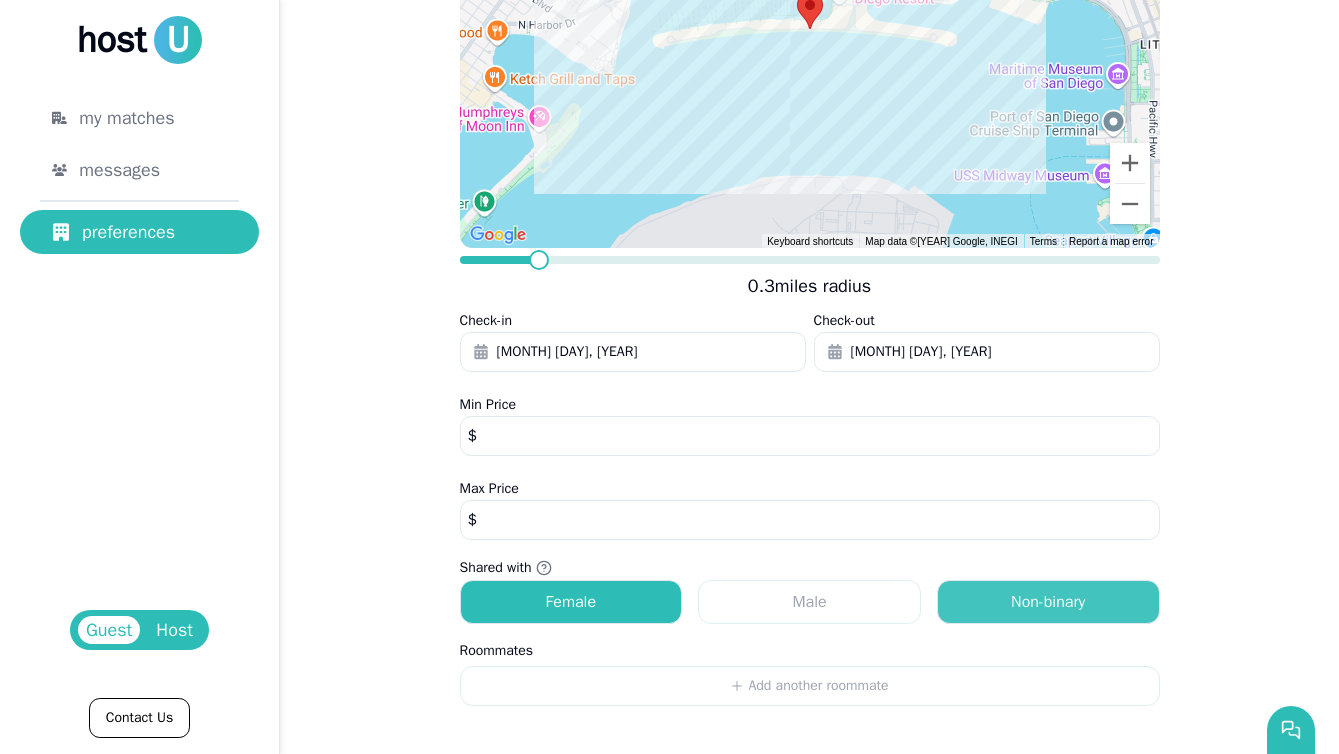 click on "Non-binary" at bounding box center (1048, 602) 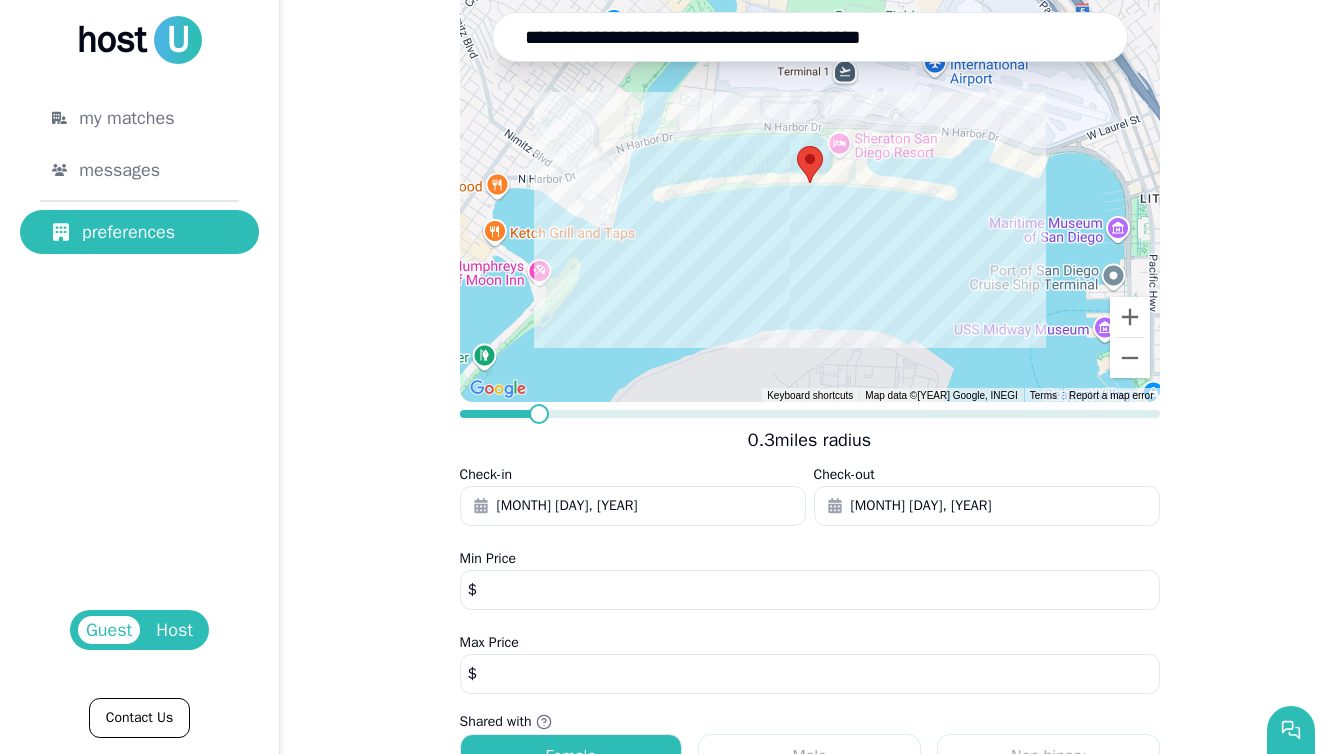 scroll, scrollTop: 194, scrollLeft: 0, axis: vertical 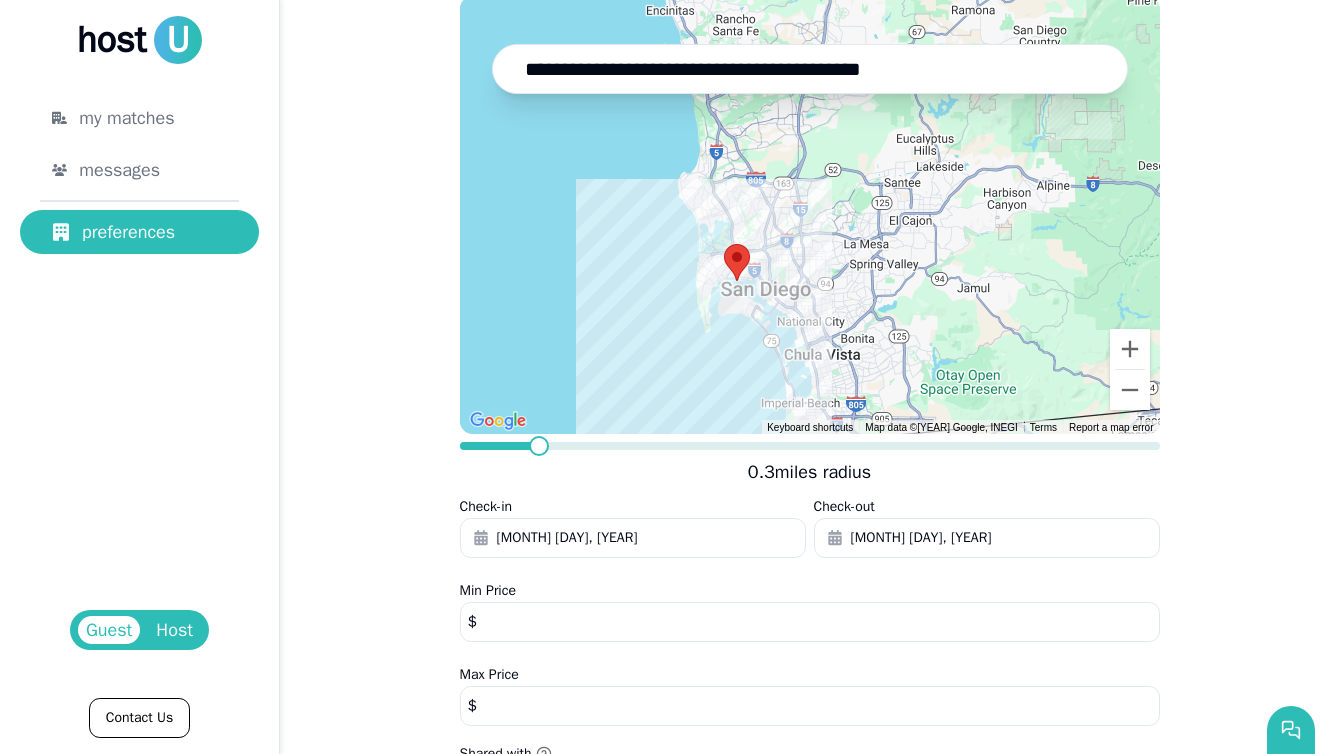 drag, startPoint x: 1022, startPoint y: 229, endPoint x: 900, endPoint y: 226, distance: 122.03688 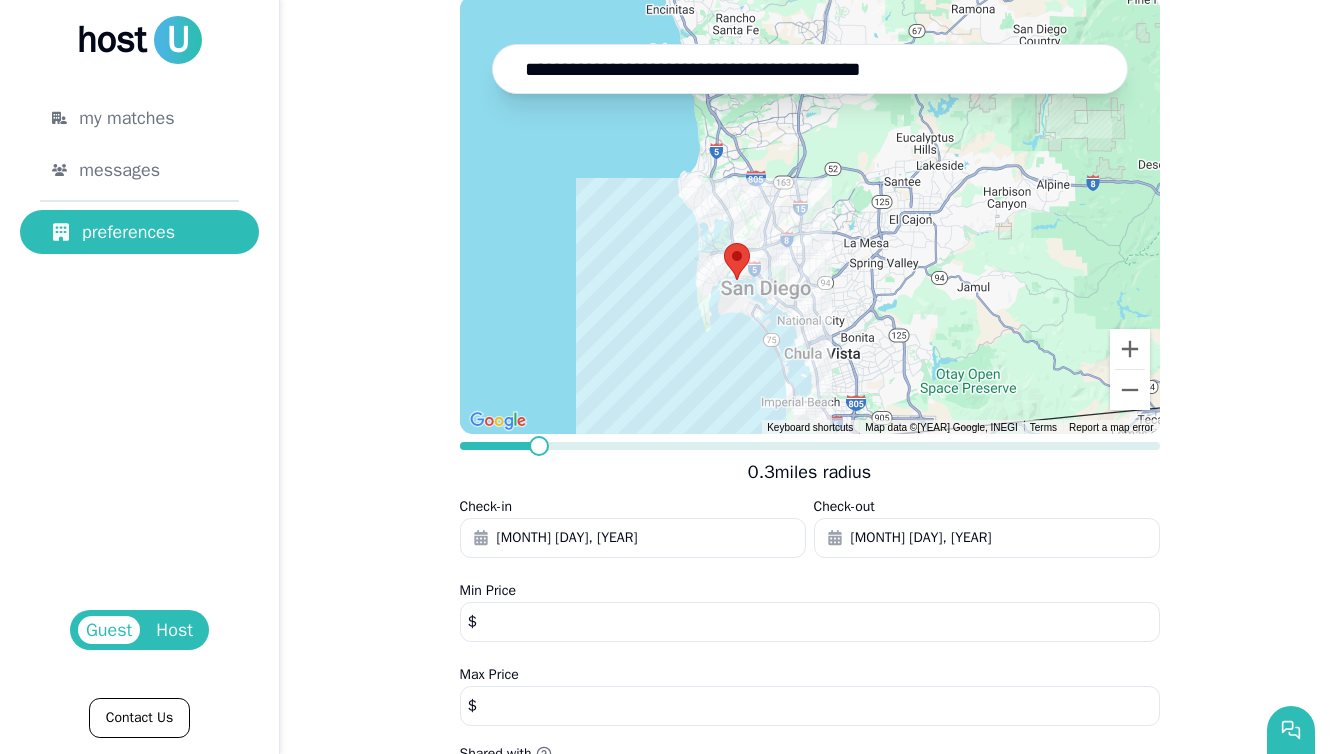 click on "**********" at bounding box center [809, 421] 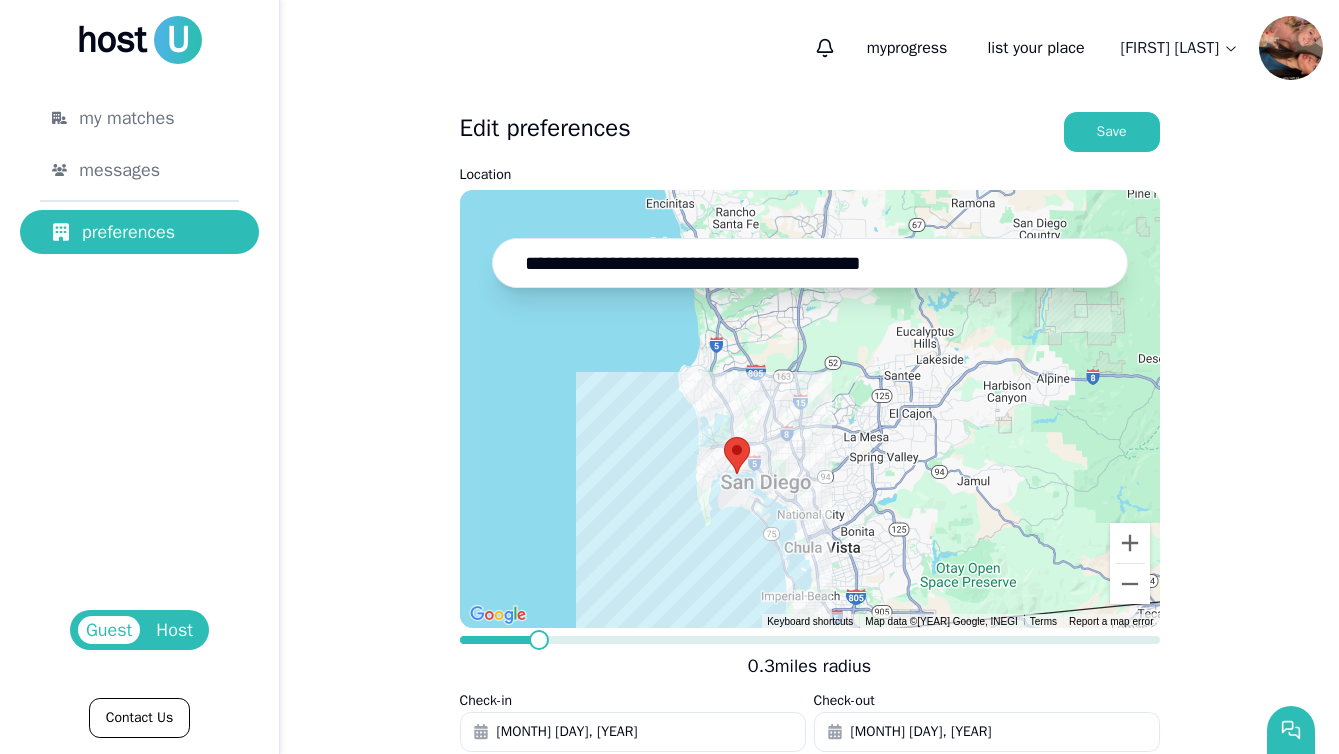 click on "**********" at bounding box center (669, 377) 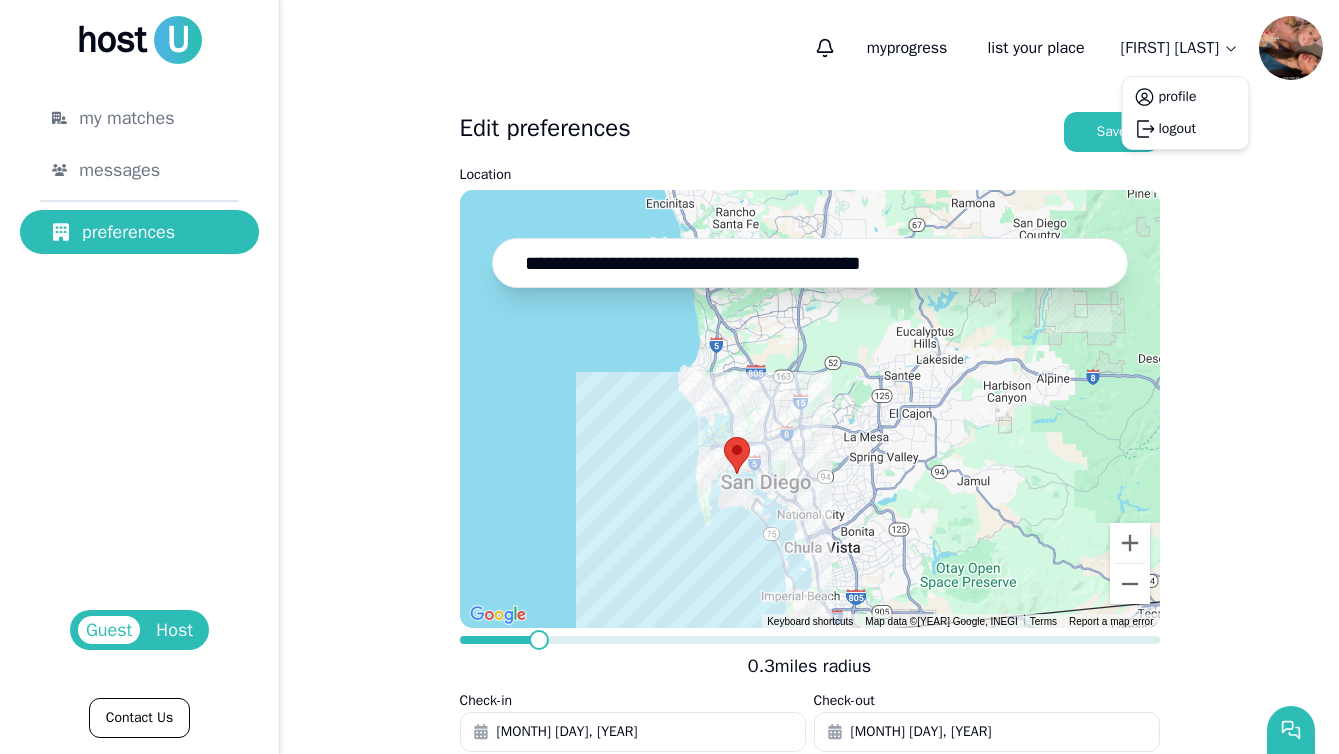 click on "**********" at bounding box center [669, 377] 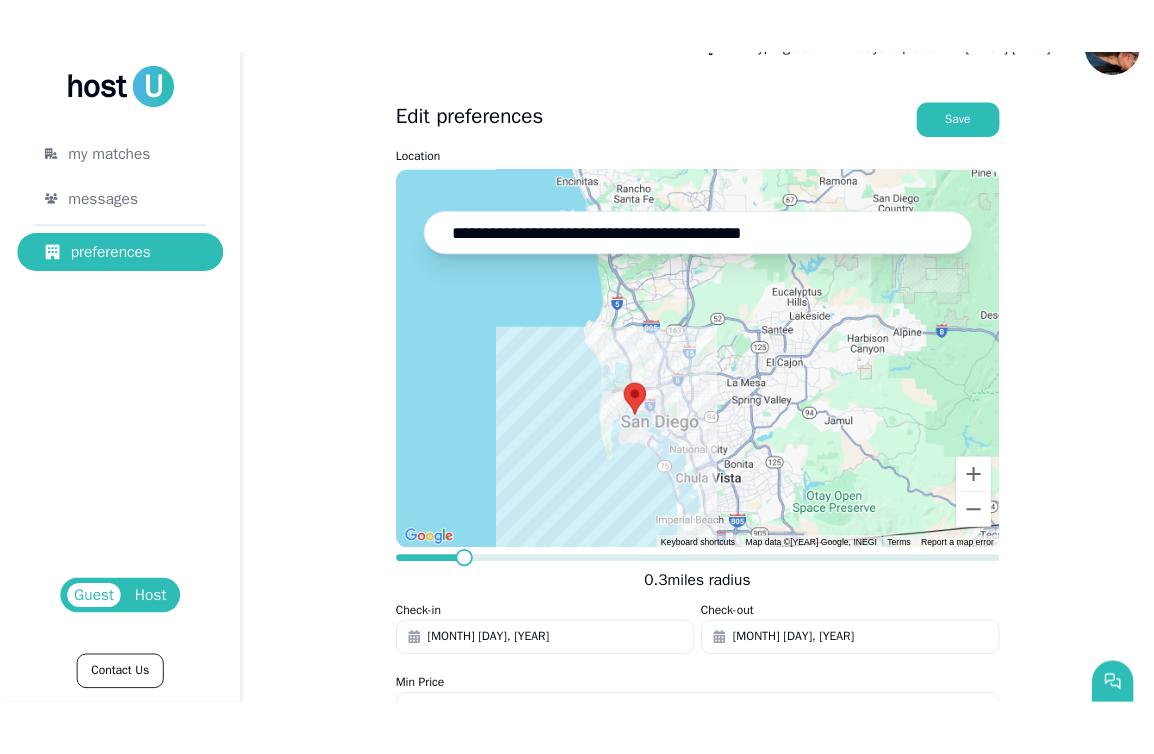 scroll, scrollTop: 0, scrollLeft: 0, axis: both 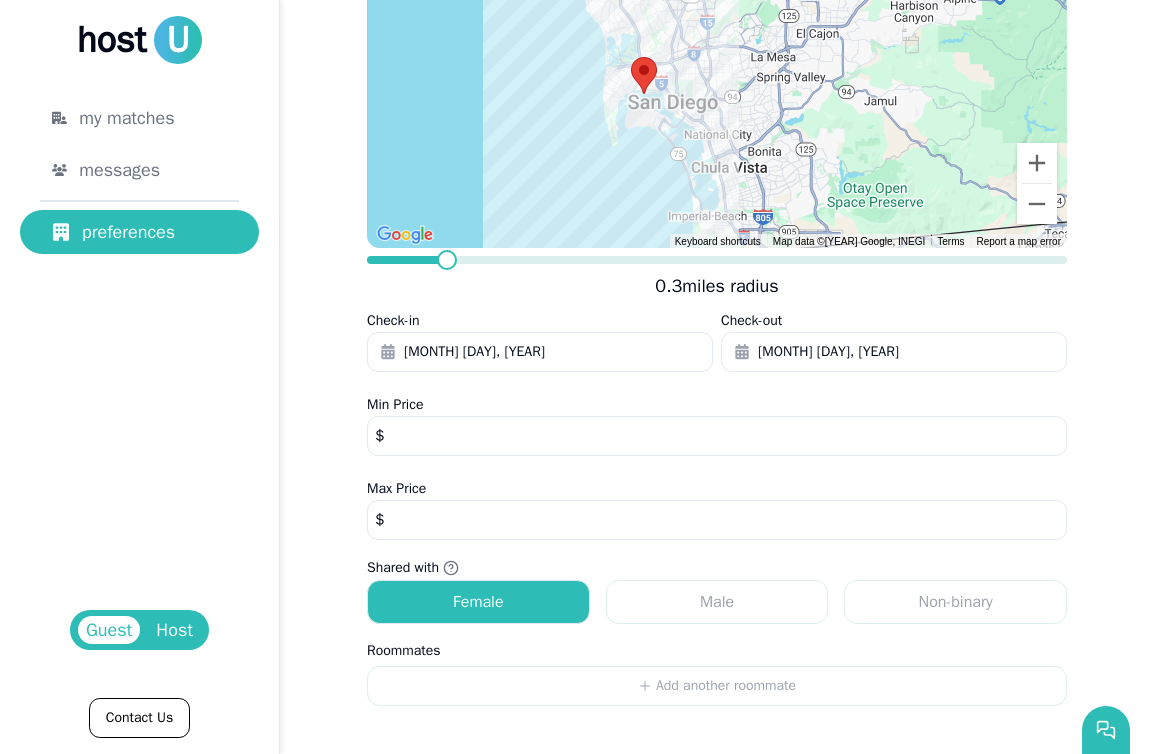 click on "Guest Host" at bounding box center [139, 630] 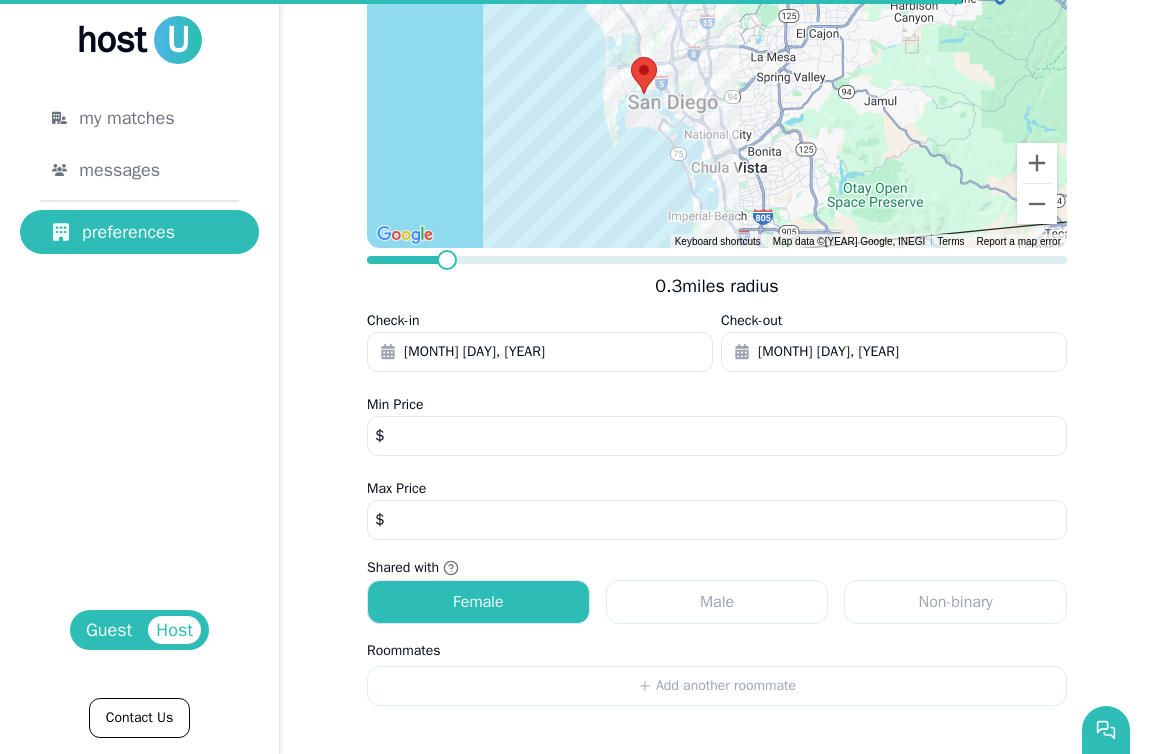 click on "Guest" at bounding box center [109, 630] 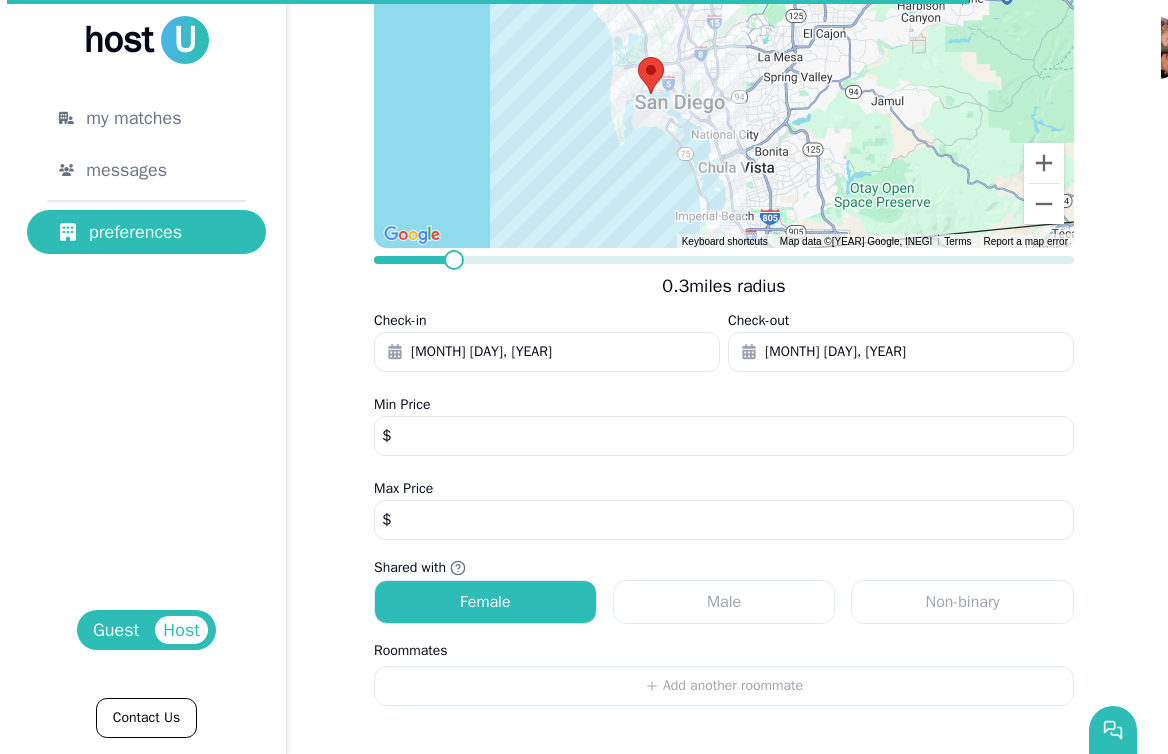 scroll, scrollTop: 0, scrollLeft: 0, axis: both 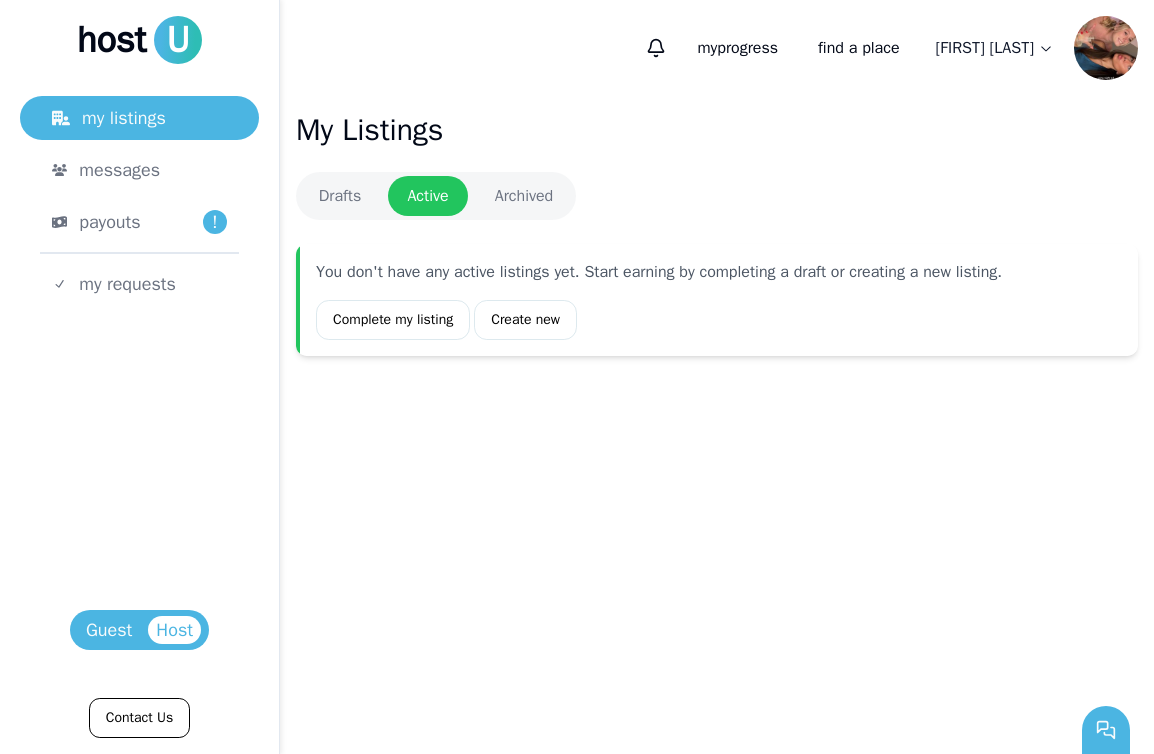 click on "host U my listings messages payouts ! my requests Host Guest Contact Us 1 my progress find a place [FIRST] [LAST] My Listings Drafts Active Archived You don't have any active listings yet. Start earning by completing a draft or creating a new listing. Complete my listing Create new BESbswy BESbswy BESbswy" at bounding box center [577, 377] 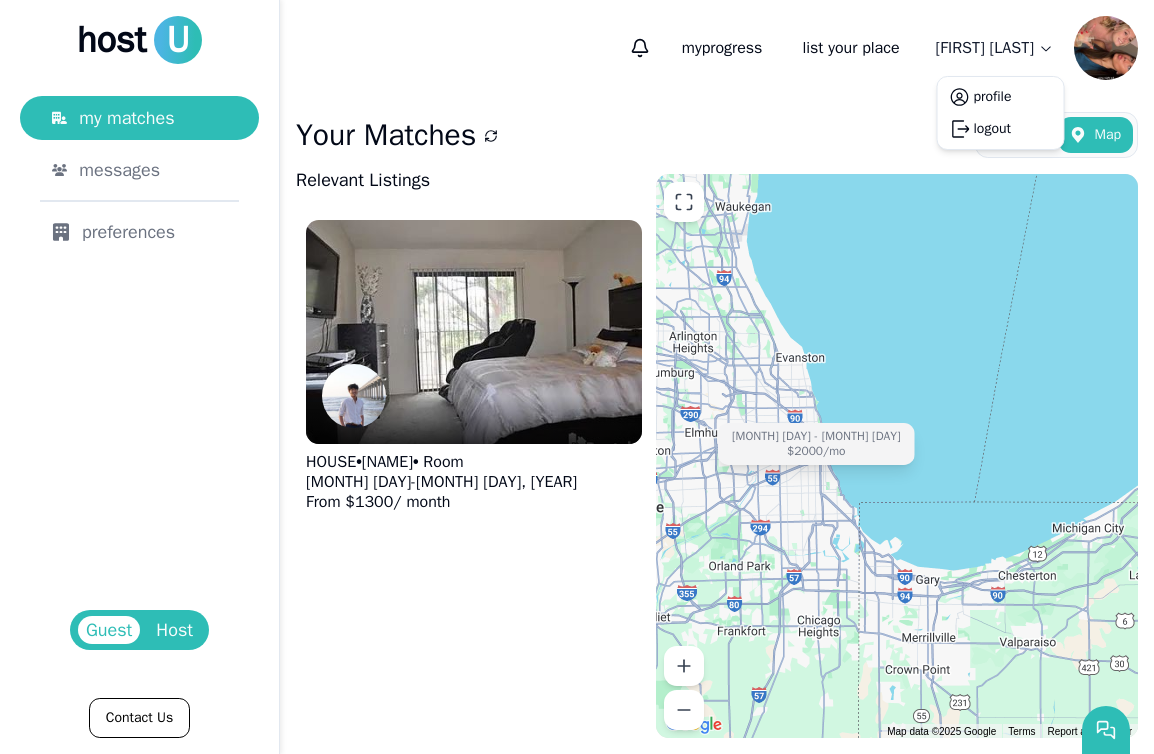 click on "host U my matches messages preferences Guest Host Contact Us my progress list your place [FIRST] [LAST] Your Matches List Map Relevant Listings HOUSE • [NAME] • Room [MONTH] [DAY] - [MONTH] [DAY], [YEAR] From $ [PRICE] / month Loading listings... [MONTH] [DAY] - [MONTH] [DAY] $[PRICE] /mo Keyboard shortcuts Map Data Map data ©[YEAR] Google Map data ©[YEAR] Google 10 km Click to toggle between metric and imperial units Terms Report a map error BESbswy BESbswy BESbswy BESbswy profile logout" at bounding box center [577, 377] 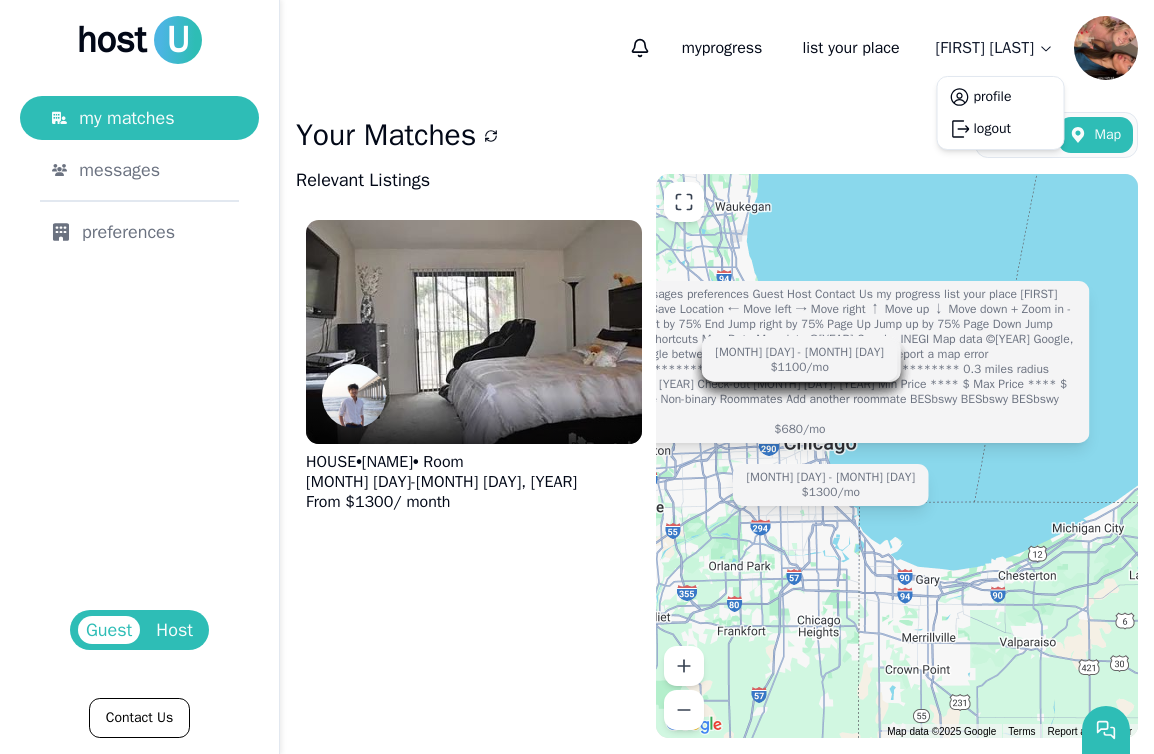 click on "host U my matches messages preferences Guest Host Contact Us my progress list your place [FIRST] [LAST] Your Matches List Map Relevant Listings HOUSE • [NAME] • Room [MONTH] [DAY] - [MONTH] [DAY], [YEAR] From $ [PRICE] / month Loading listings... [MONTH] [DAY] - [MONTH] [DAY] $[PRICE] /mo [MONTH] [DAY] - [MONTH] [DAY] $[PRICE] /mo [MONTH] [DAY] - [MONTH] [DAY] $[PRICE] /mo [MONTH] [DAY] - [MONTH] [DAY] $[PRICE] /mo [MONTH] [DAY] - [MONTH] [DAY] $[PRICE] /mo [MONTH] [DAY] - [MONTH] [DAY] $[PRICE] /mo [MONTH] [DAY] - [MONTH] [DAY] $[PRICE] /mo [MONTH] [DAY] - [MONTH] [DAY] $[PRICE] /mo [MONTH] [DAY] - [MONTH] [DAY] $[PRICE] /mo [MONTH] [DAY] - [MONTH] [DAY] $[PRICE] /mo [MONTH] [DAY]-[DAY] $[PRICE] /mo [MONTH] [DAY] - [MONTH] [DAY] $[PRICE] /mo [MONTH] [DAY] - [MONTH] [DAY] $[PRICE] /mo [MONTH] [DAY] - [MONTH] [DAY] $[PRICE] /mo [MONTH] [DAY] - [MONTH] [DAY] $[PRICE] /mo [MONTH] [DAY] - [MONTH] [DAY] $[PRICE] /mo [MONTH] [DAY] - [MONTH] [DAY] $[PRICE] /mo [MONTH] [DAY] - [MONTH] [DAY] $[PRICE] /mo [MONTH] [DAY] - [MONTH] [DAY] $[PRICE] /mo Keyboard shortcuts Map Data Map data ©[YEAR] Google Map data ©[YEAR] Google 10 km Click to toggle between metric and imperial units Terms Report a map error BESbswy BESbswy BESbswy BESbswy profile logout" at bounding box center [577, 377] 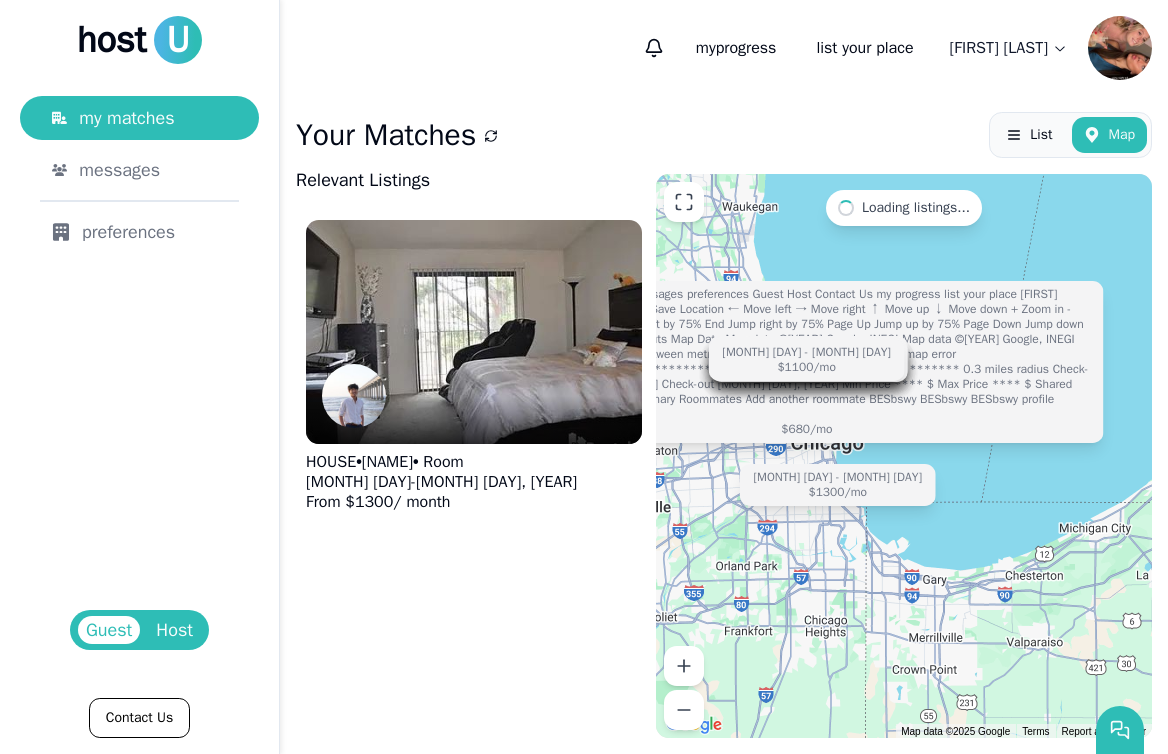 click on "host U my matches messages preferences Guest Host Contact Us my progress list your place [FIRST] [LAST] Edit preferences Save Location ← Move left → Move right ↑ Move up ↓ Move down + Zoom in - Zoom out Home Jump left by 75% End Jump right by 75% Page Up Jump up by 75% Page Down Jump down by 75% Keyboard shortcuts Map Data Map data ©[YEAR] Google Map data ©[YEAR] Google 10 km Click to toggle between metric and imperial units Terms Report a map error BESbswy BESbswy BESbswy BESbswy" at bounding box center (584, 377) 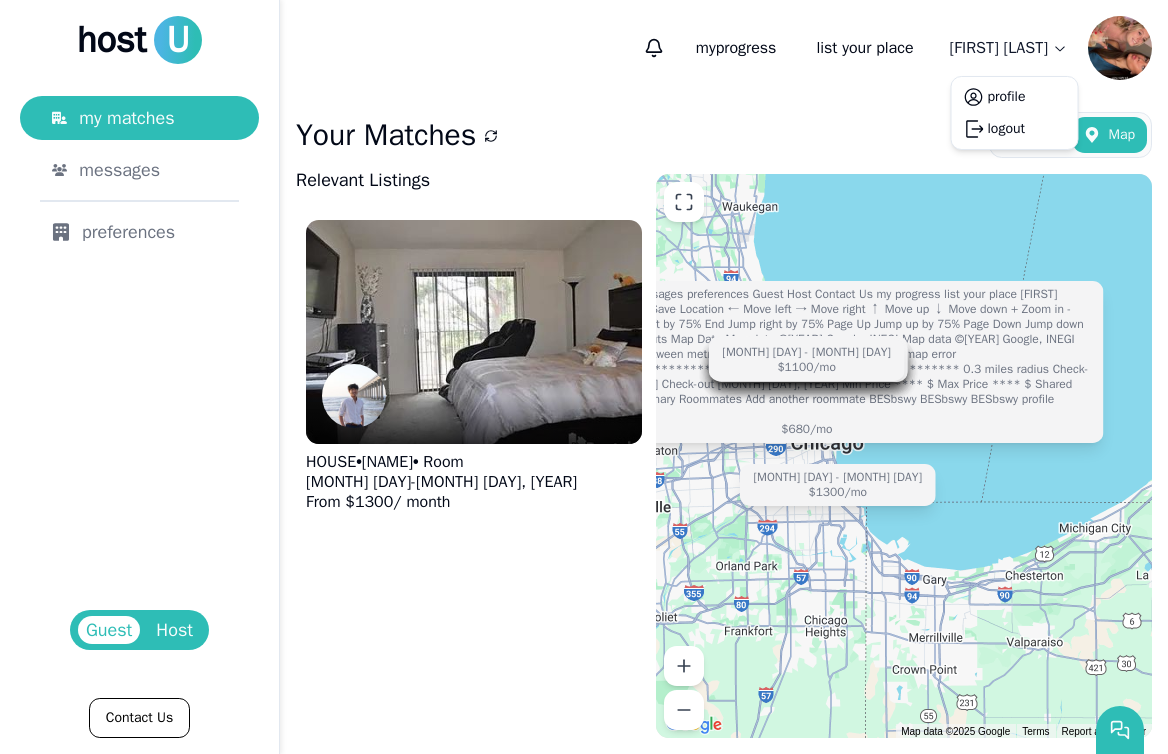 click on "profile" at bounding box center (1007, 97) 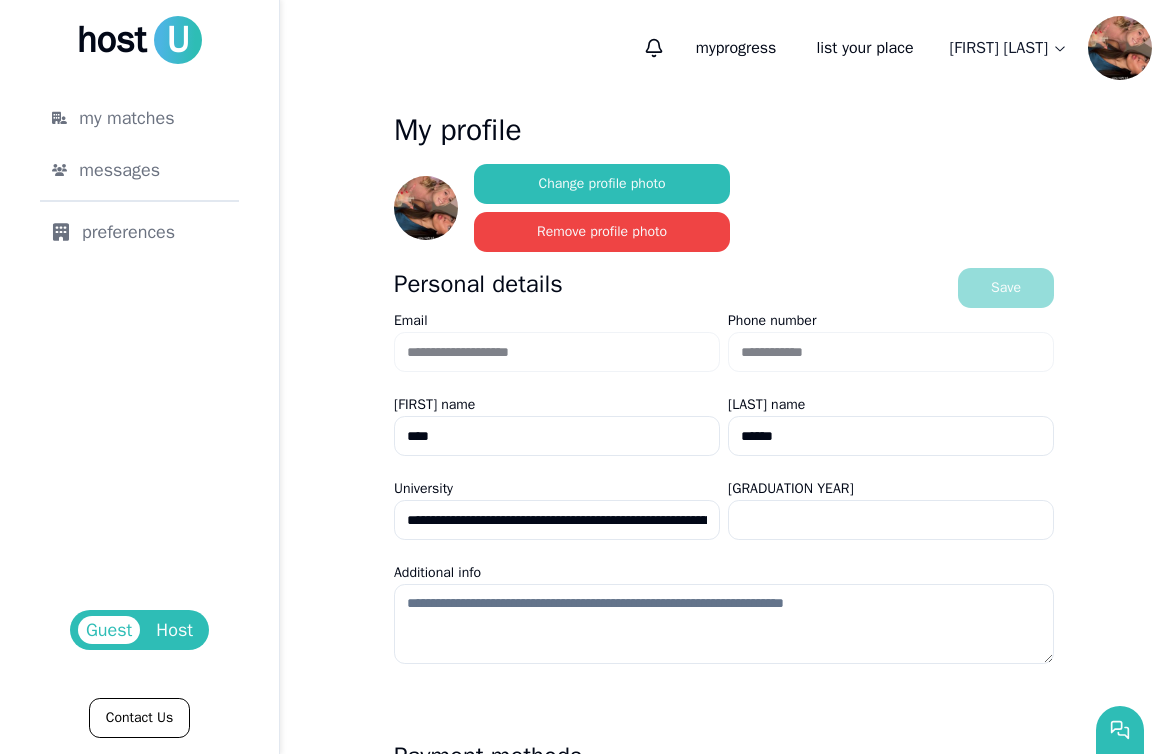 click on "Guest Host" at bounding box center (139, 630) 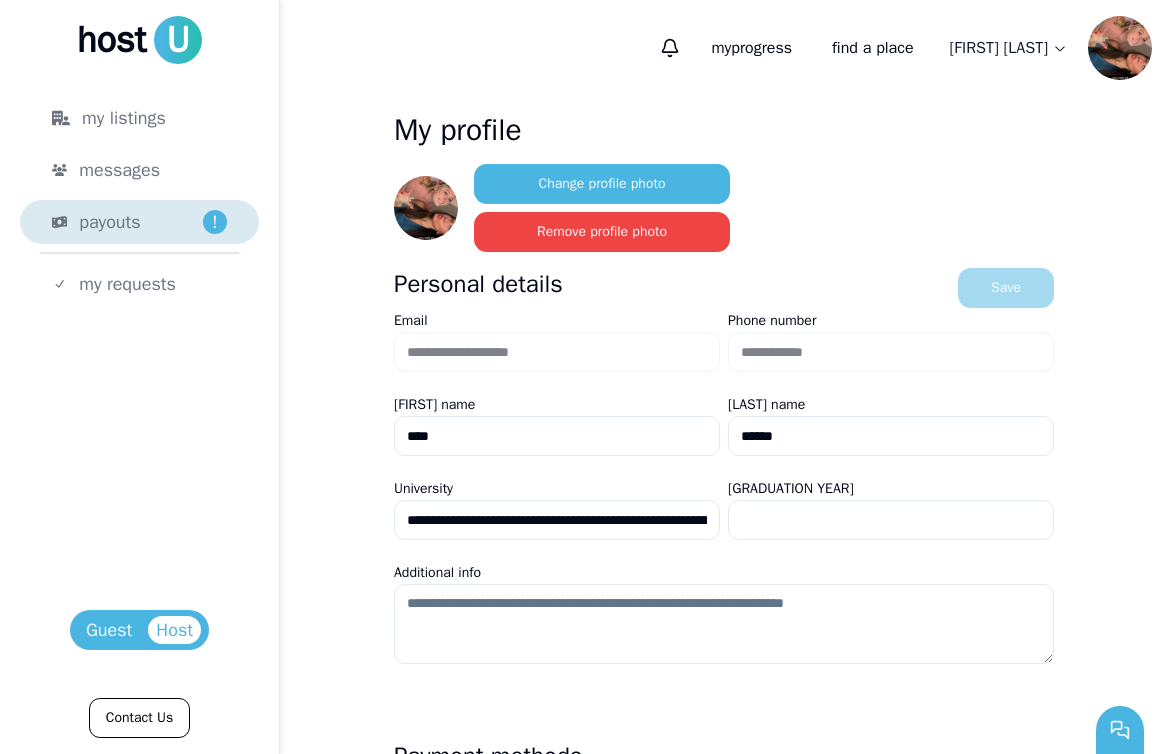 click on "payouts" at bounding box center [109, 222] 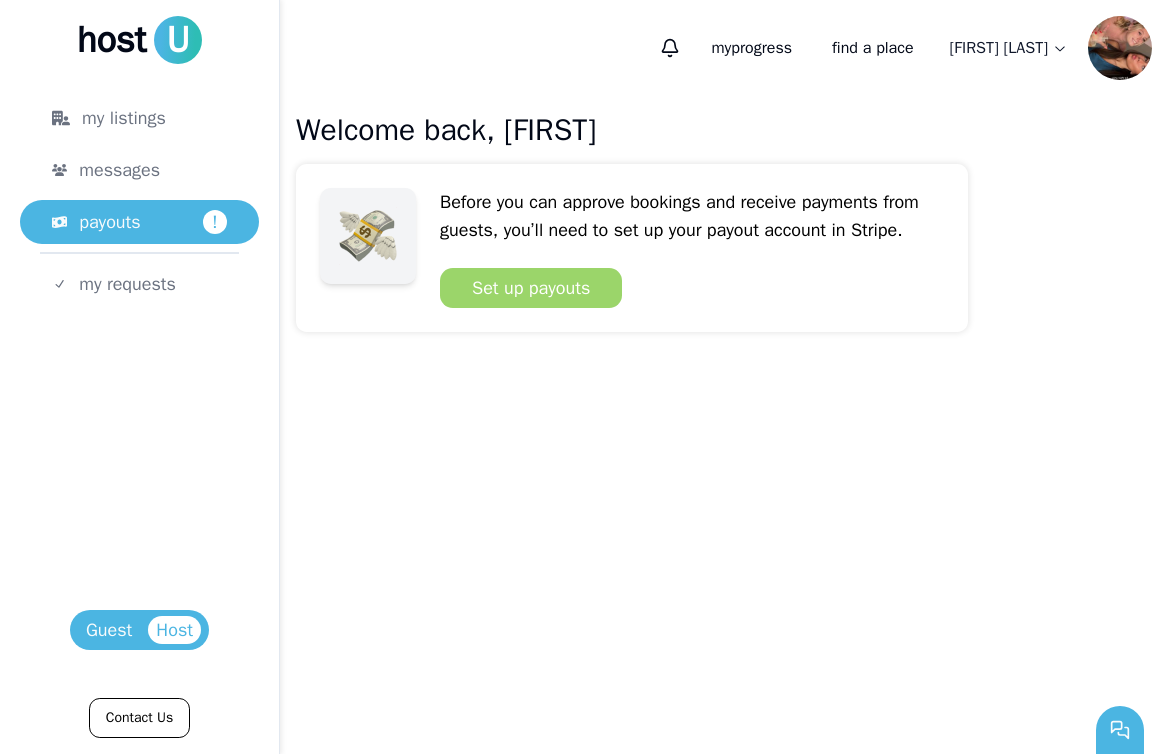 click on "Set up payouts" at bounding box center [531, 288] 